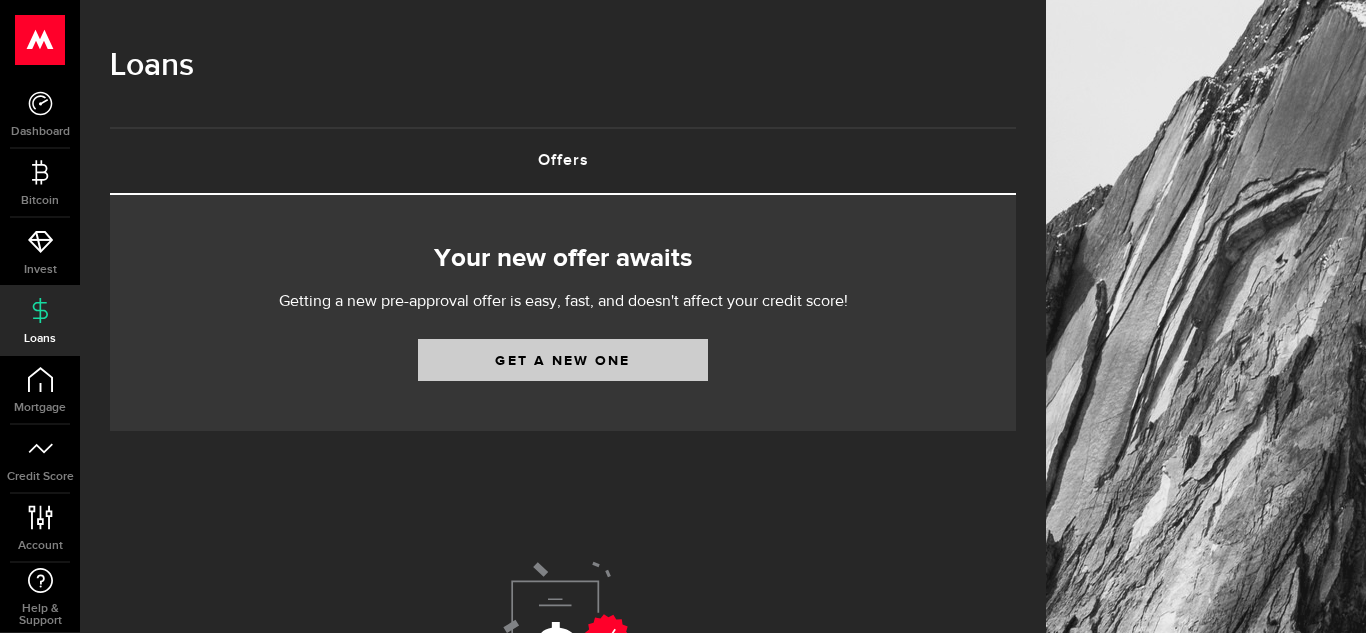 scroll, scrollTop: 0, scrollLeft: 0, axis: both 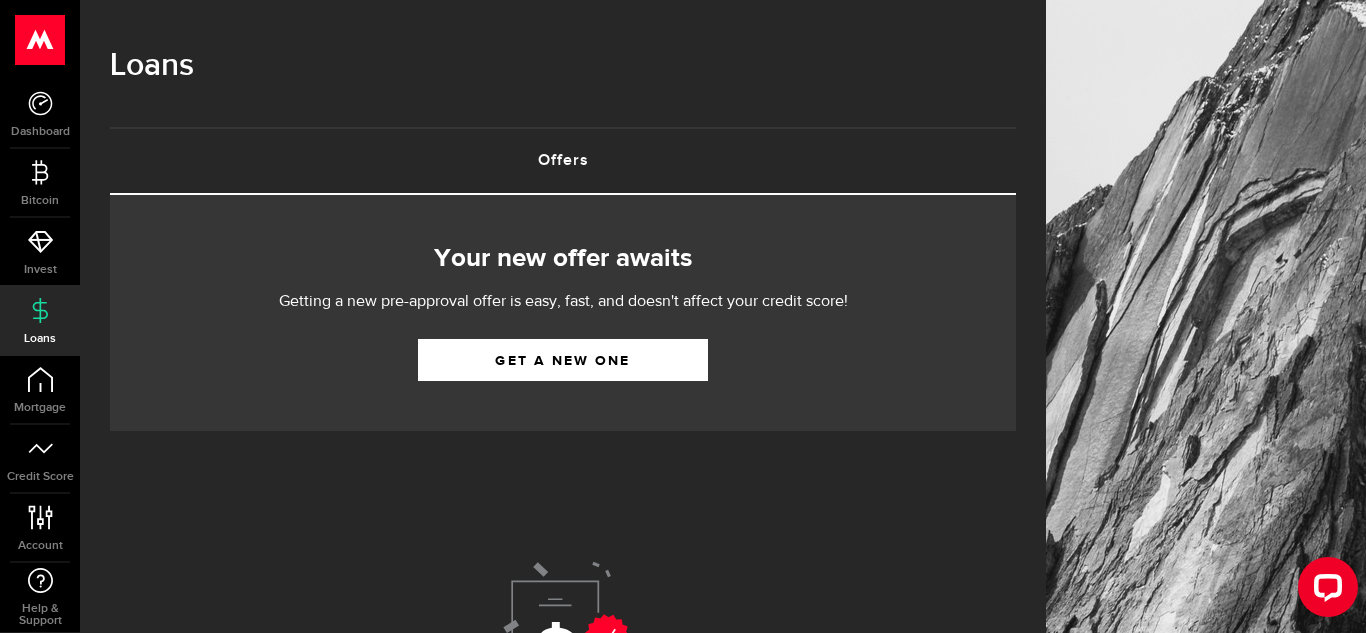 click 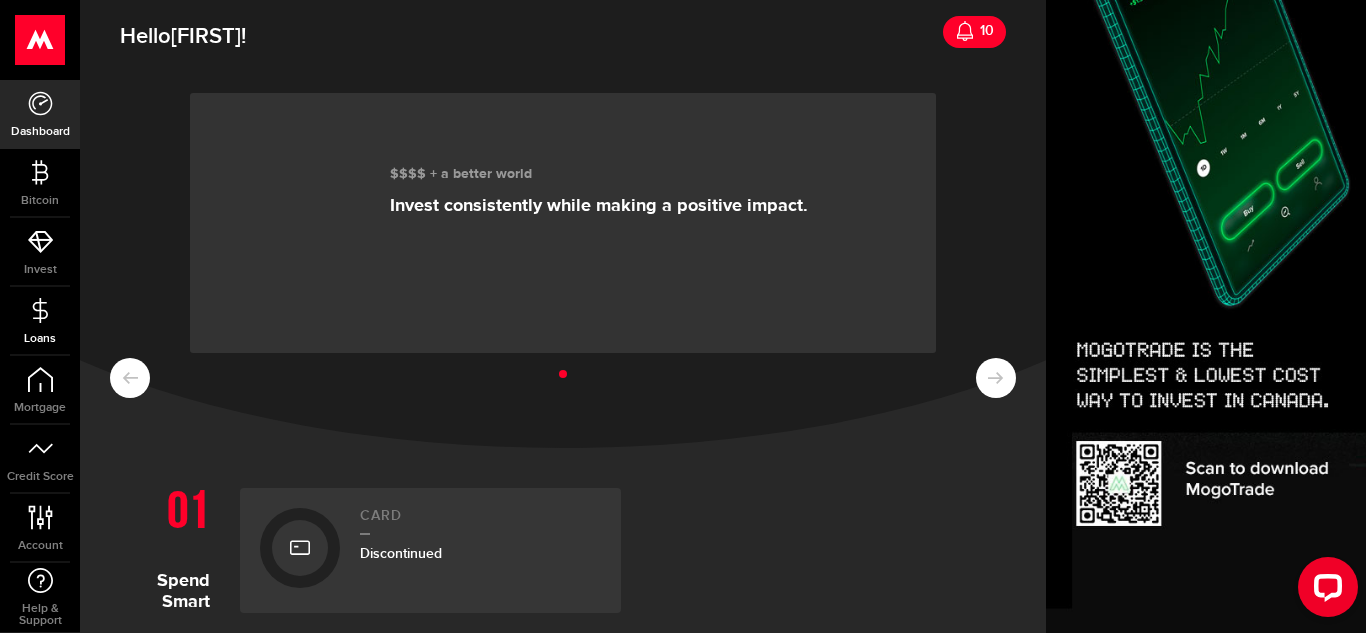 scroll, scrollTop: 68, scrollLeft: 0, axis: vertical 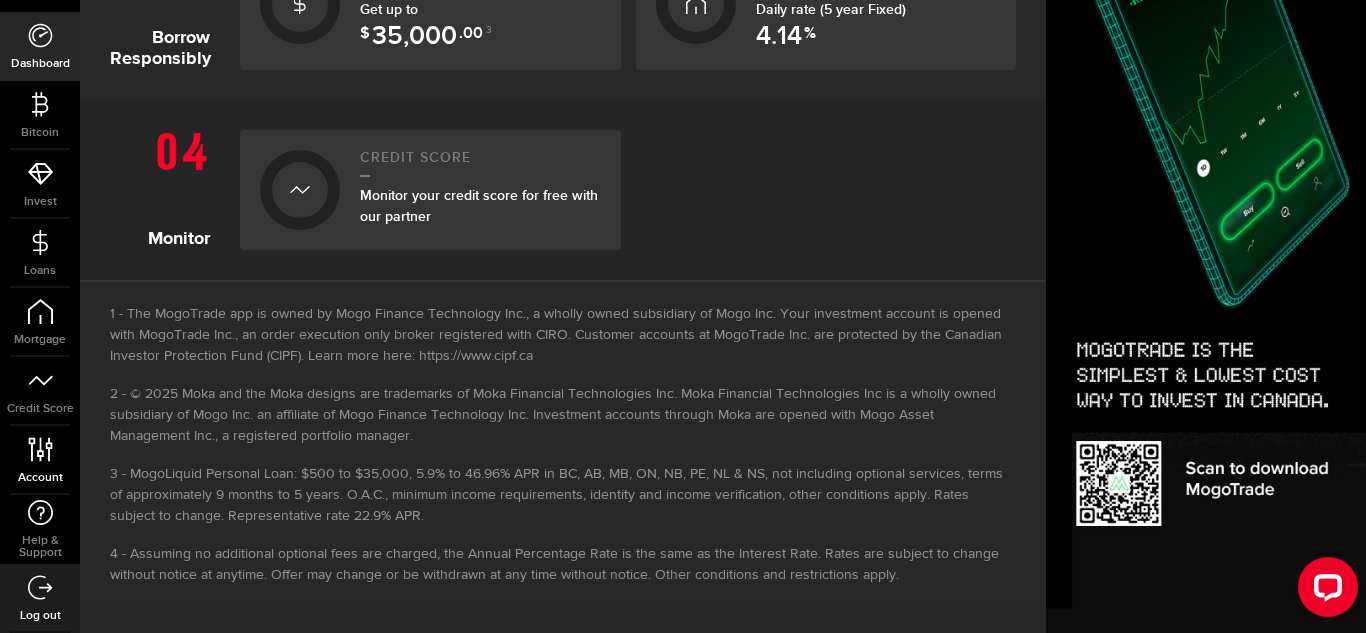 drag, startPoint x: 27, startPoint y: 443, endPoint x: 69, endPoint y: 455, distance: 43.68066 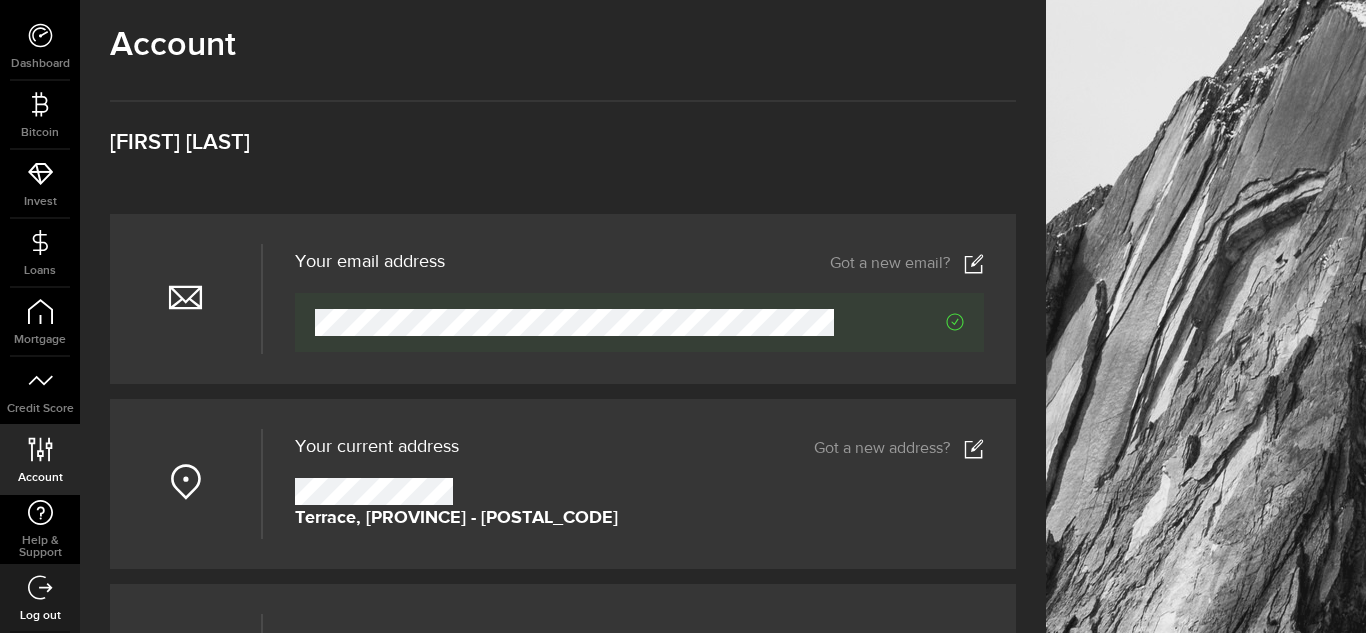 click 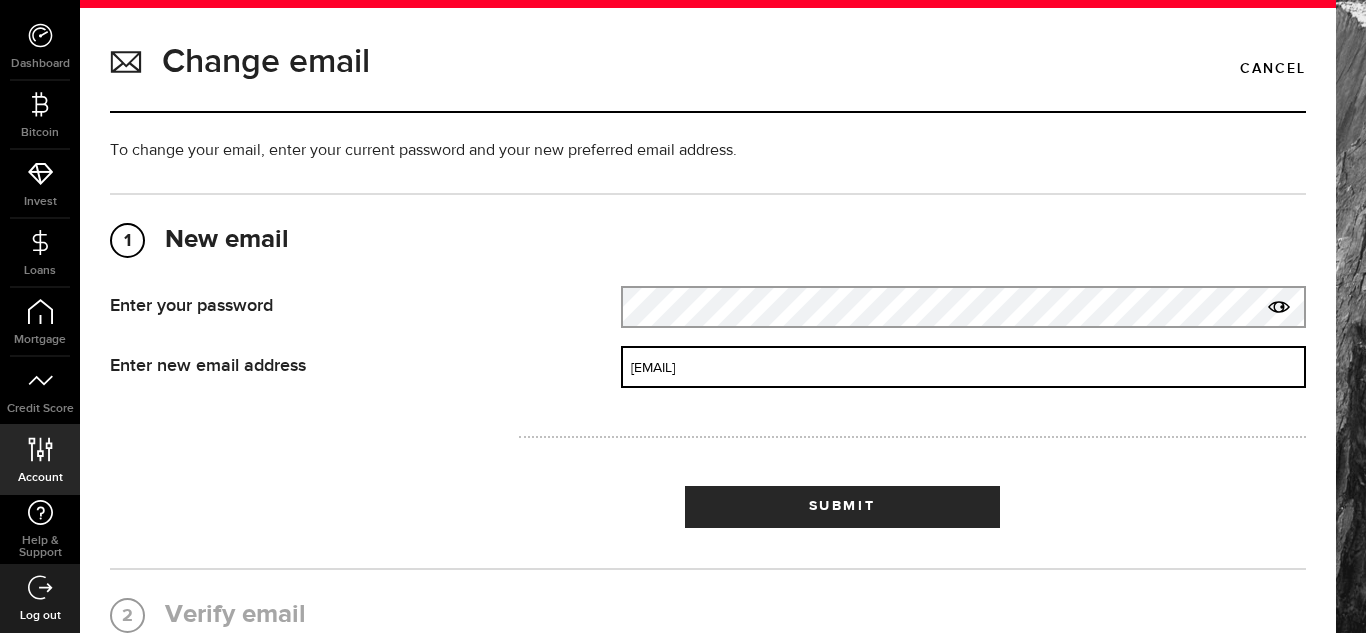 drag, startPoint x: 777, startPoint y: 367, endPoint x: 409, endPoint y: 309, distance: 372.5426 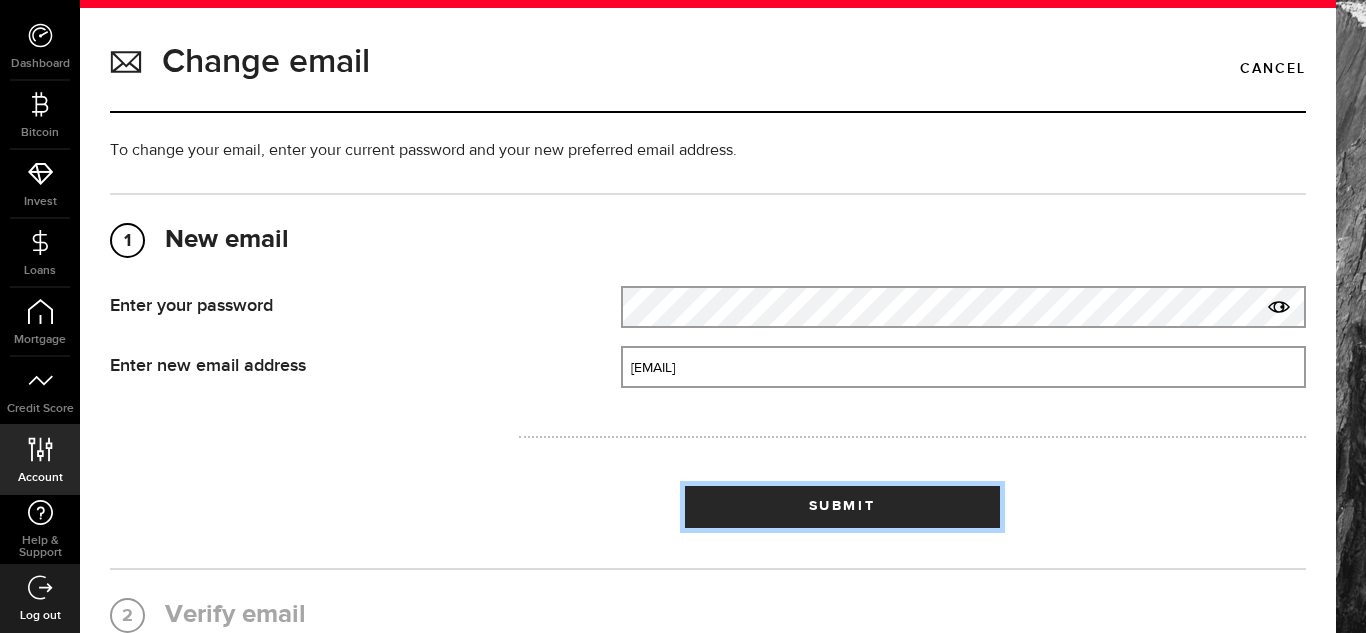 click on "Submit" at bounding box center (842, 507) 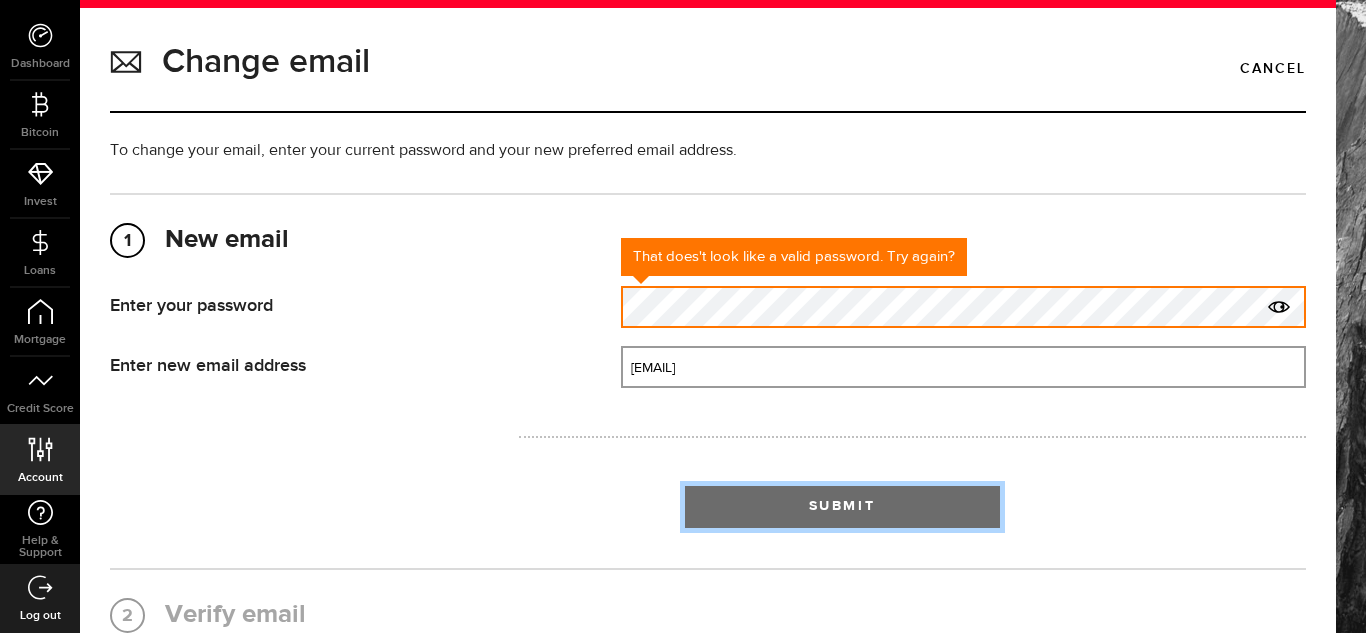 click on "Submit" at bounding box center [842, 507] 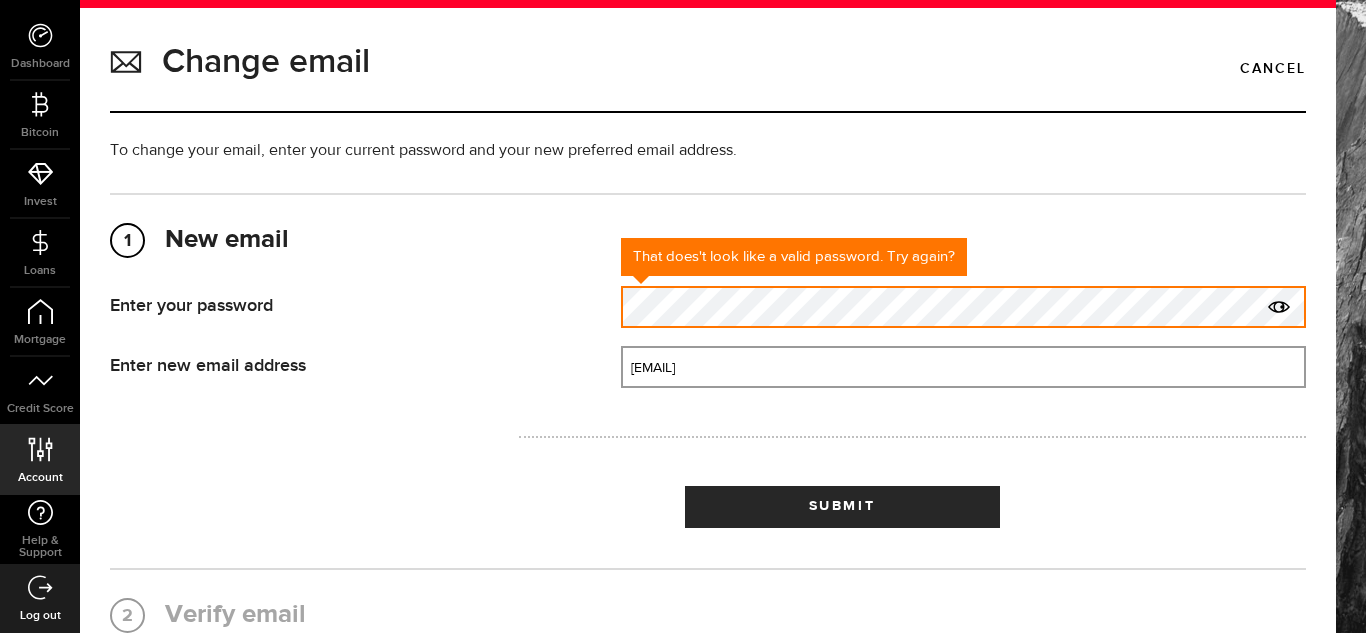 click on "1 New email Enter your password Your password That does't look like a valid password. Try again? Show password Enter new email address New email address That doesn't look like a valid email. Try again? [EMAIL] Submit Cancel" at bounding box center (708, 397) 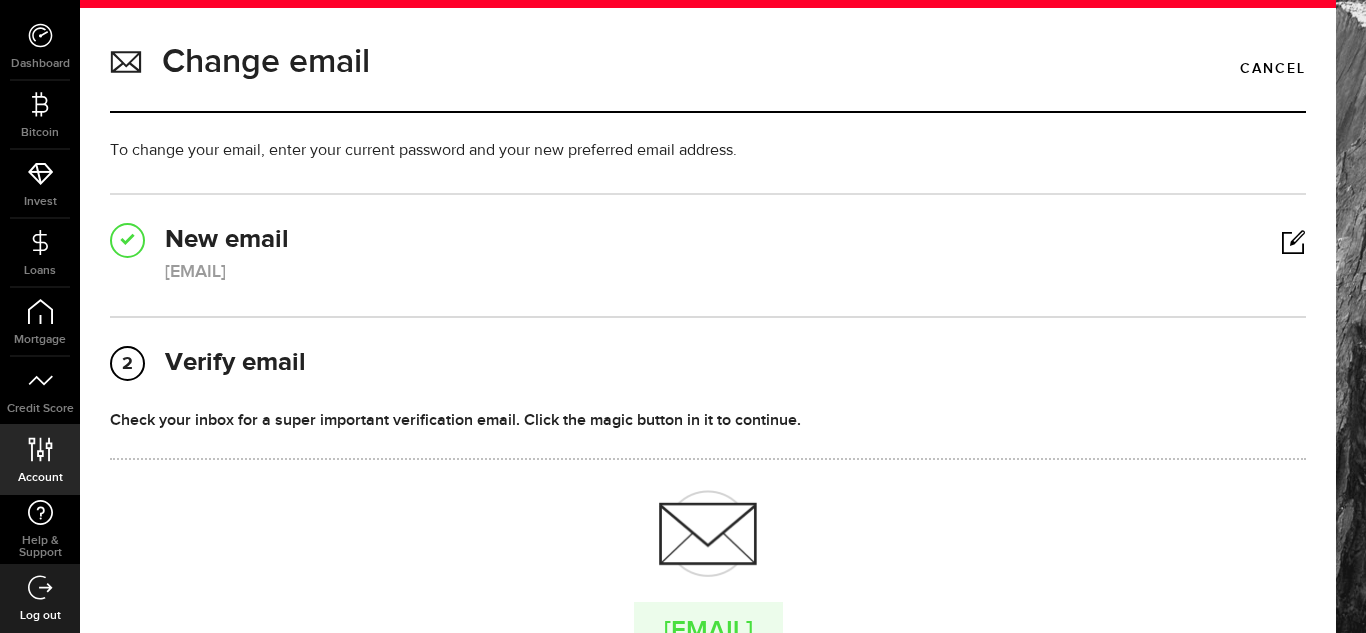 scroll, scrollTop: 377, scrollLeft: 0, axis: vertical 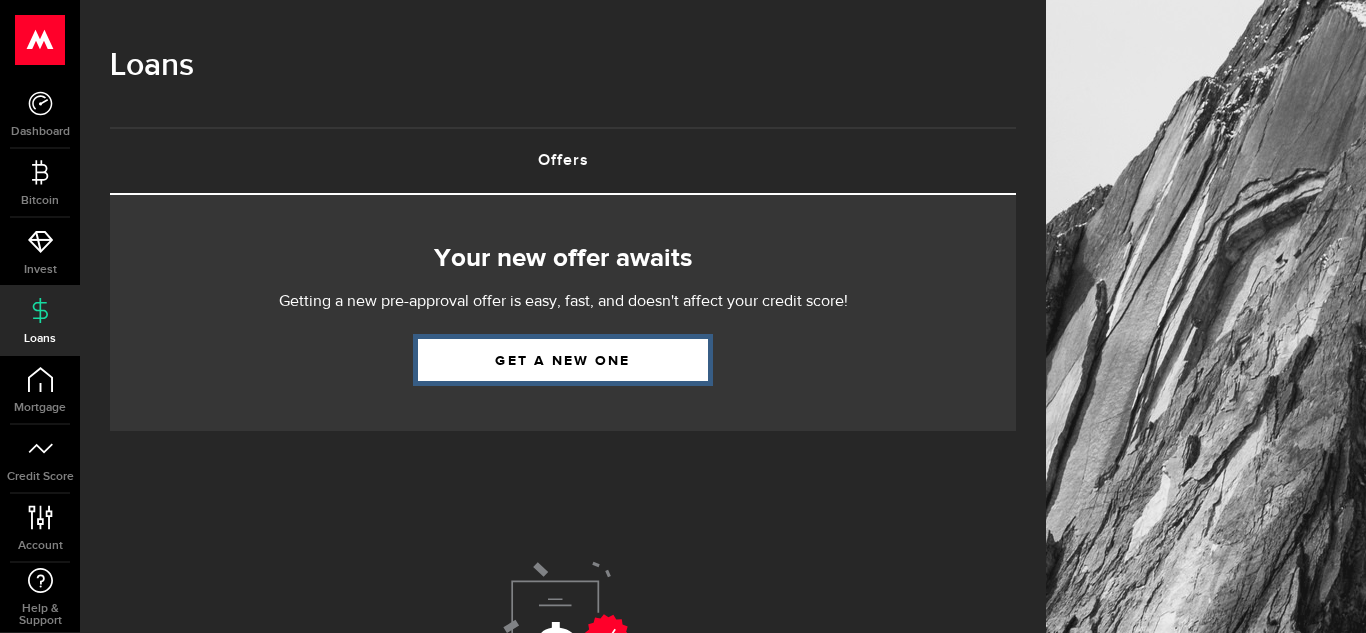 click on "Get a new one" at bounding box center [563, 360] 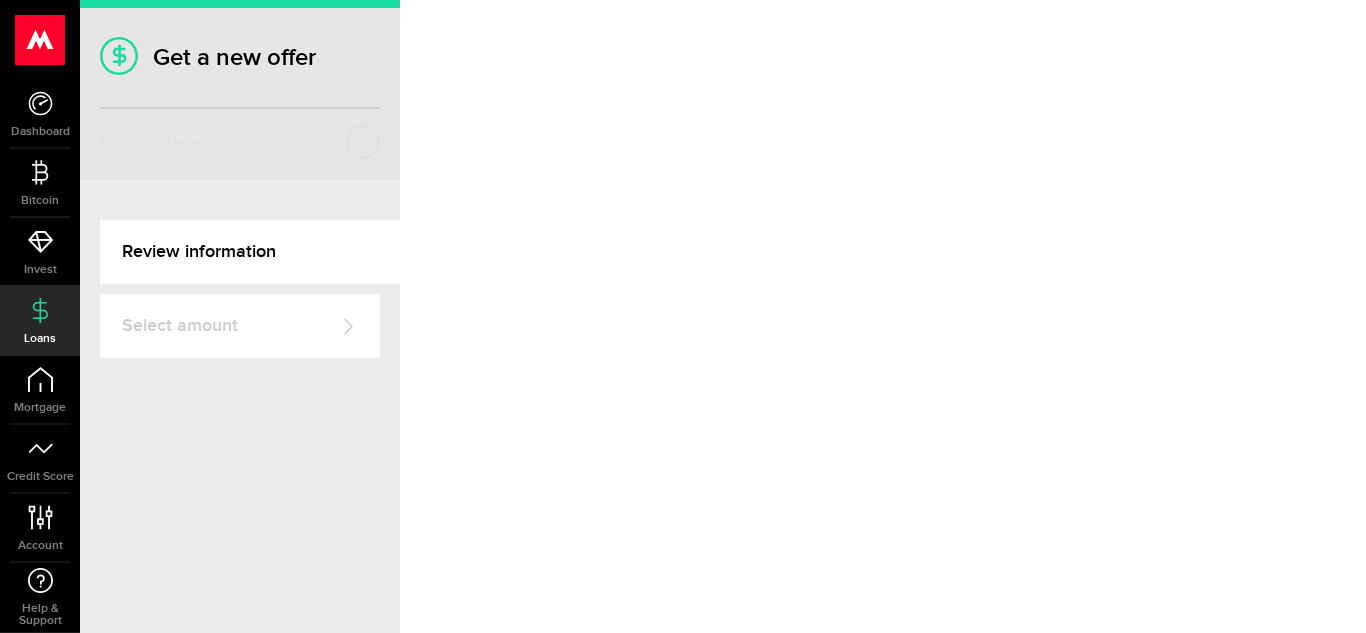 select on "Disability" 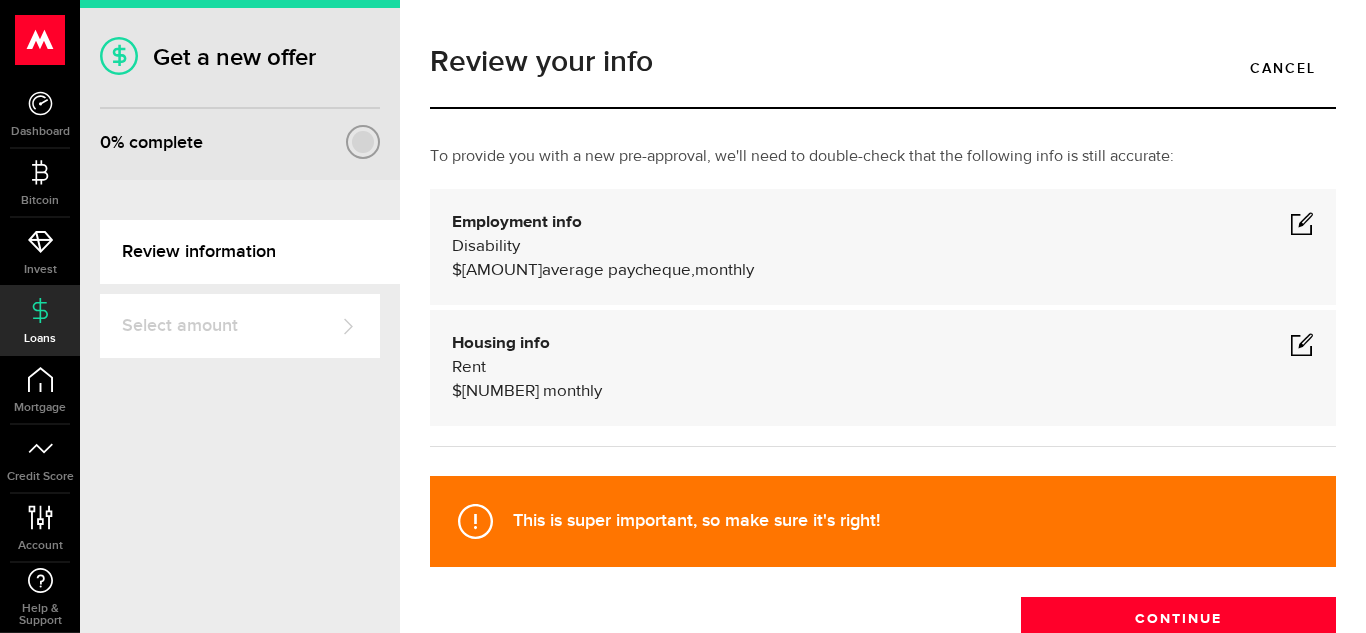 scroll, scrollTop: 0, scrollLeft: 0, axis: both 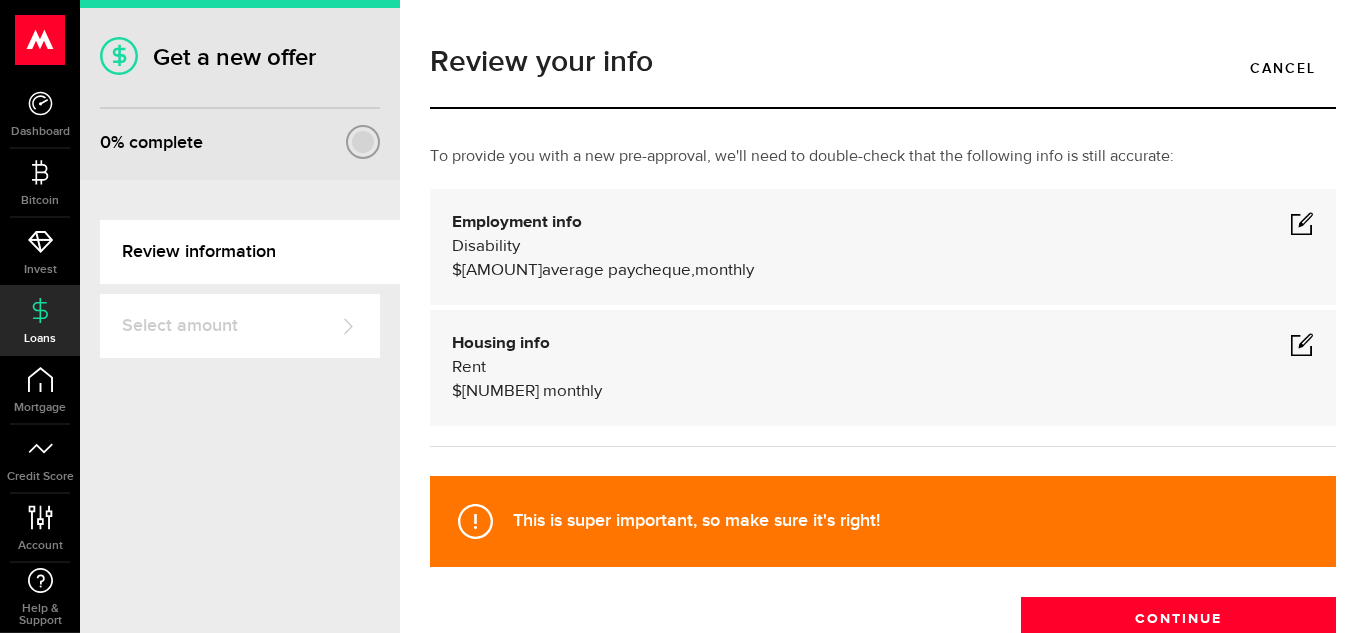 click at bounding box center (1302, 223) 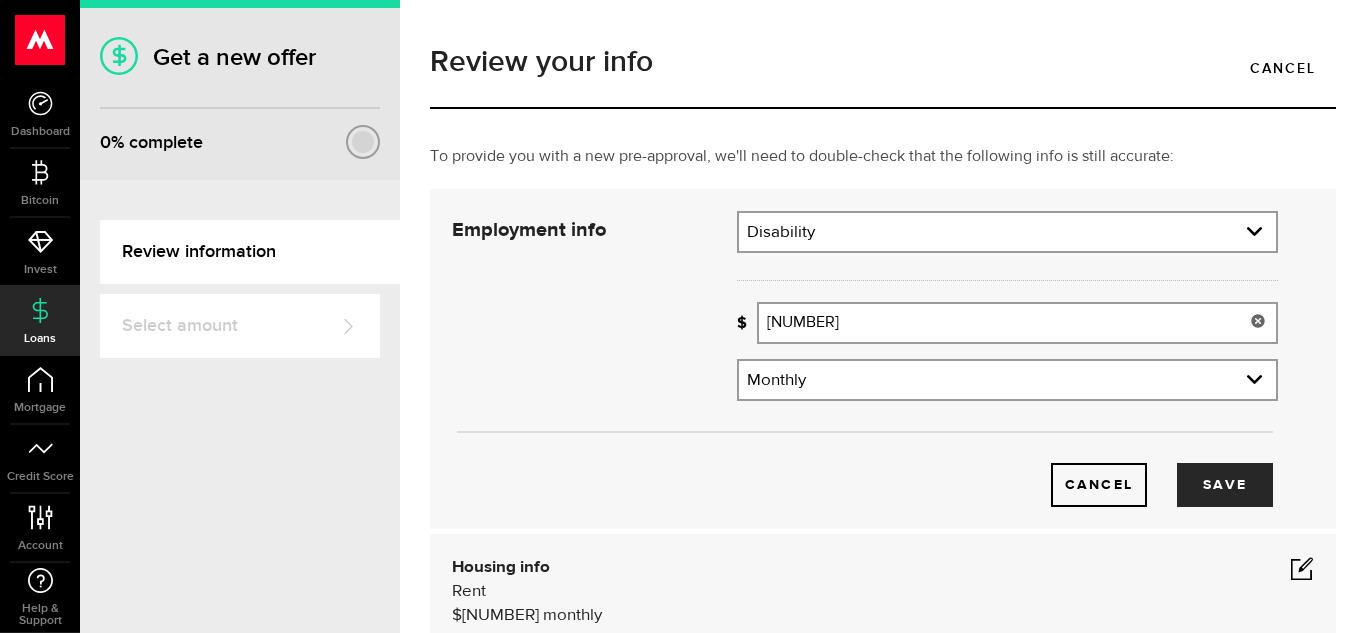 drag, startPoint x: 792, startPoint y: 320, endPoint x: 625, endPoint y: 315, distance: 167.07483 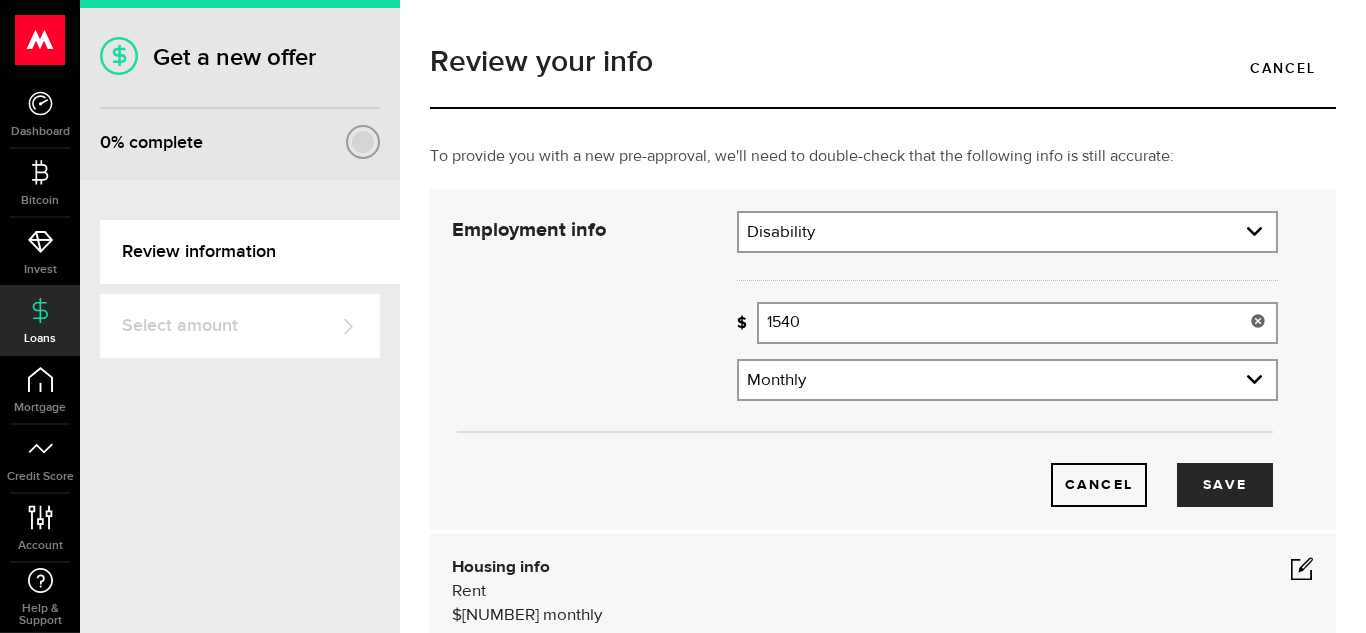 click on "Cancel Save" at bounding box center (865, 359) 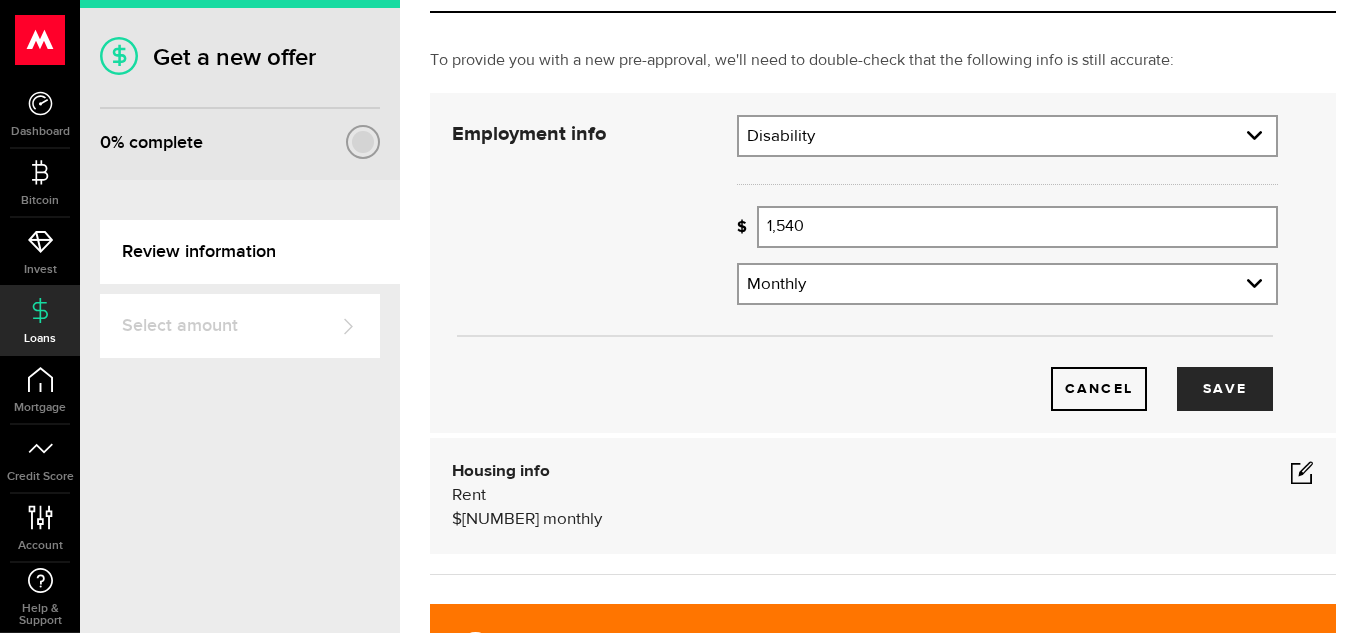 scroll, scrollTop: 106, scrollLeft: 0, axis: vertical 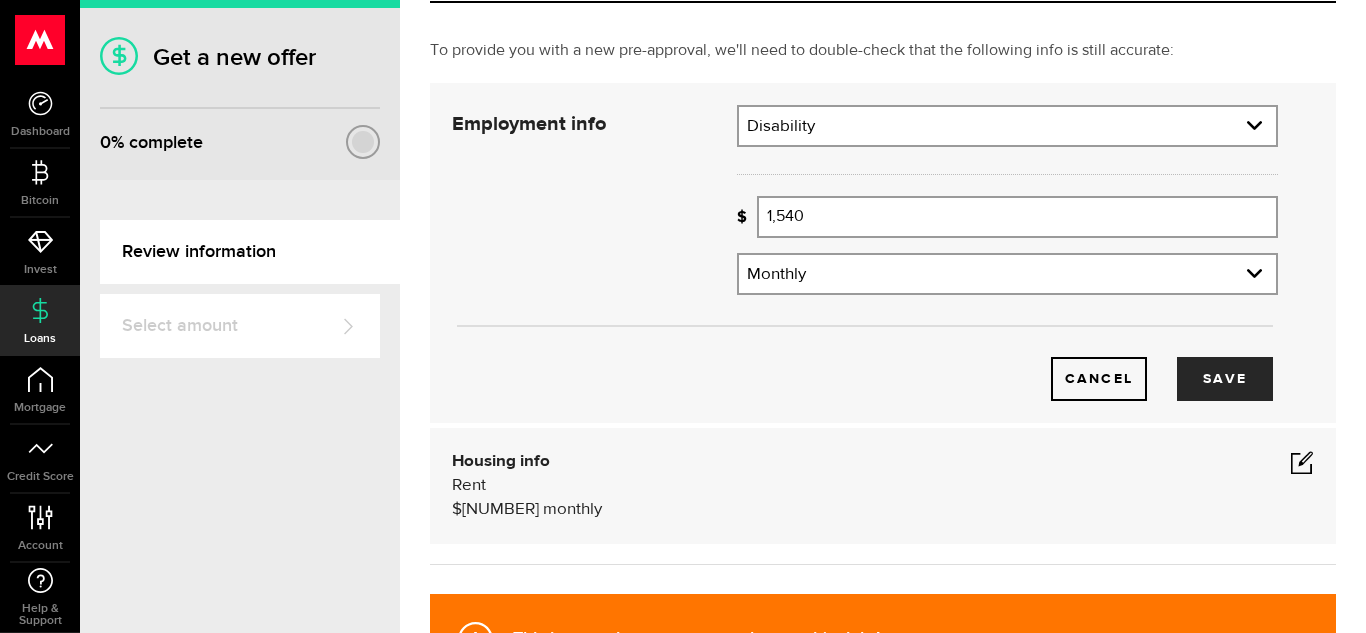 click at bounding box center [1302, 462] 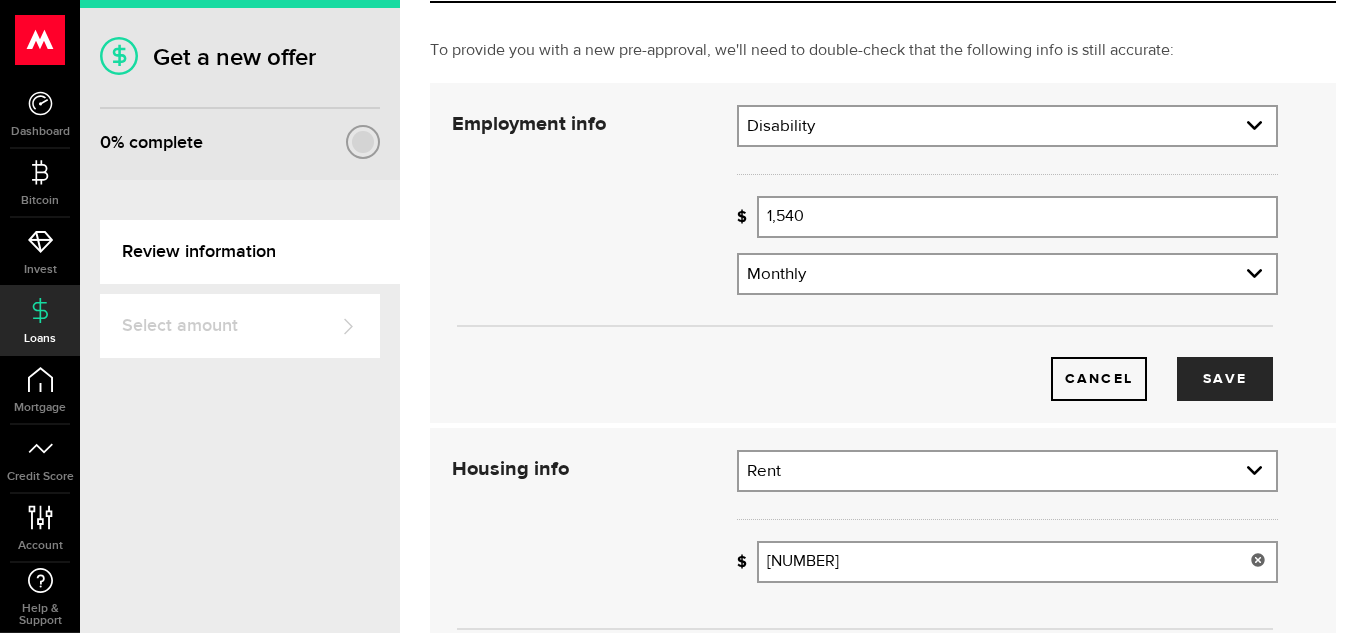 drag, startPoint x: 798, startPoint y: 564, endPoint x: 704, endPoint y: 556, distance: 94.33981 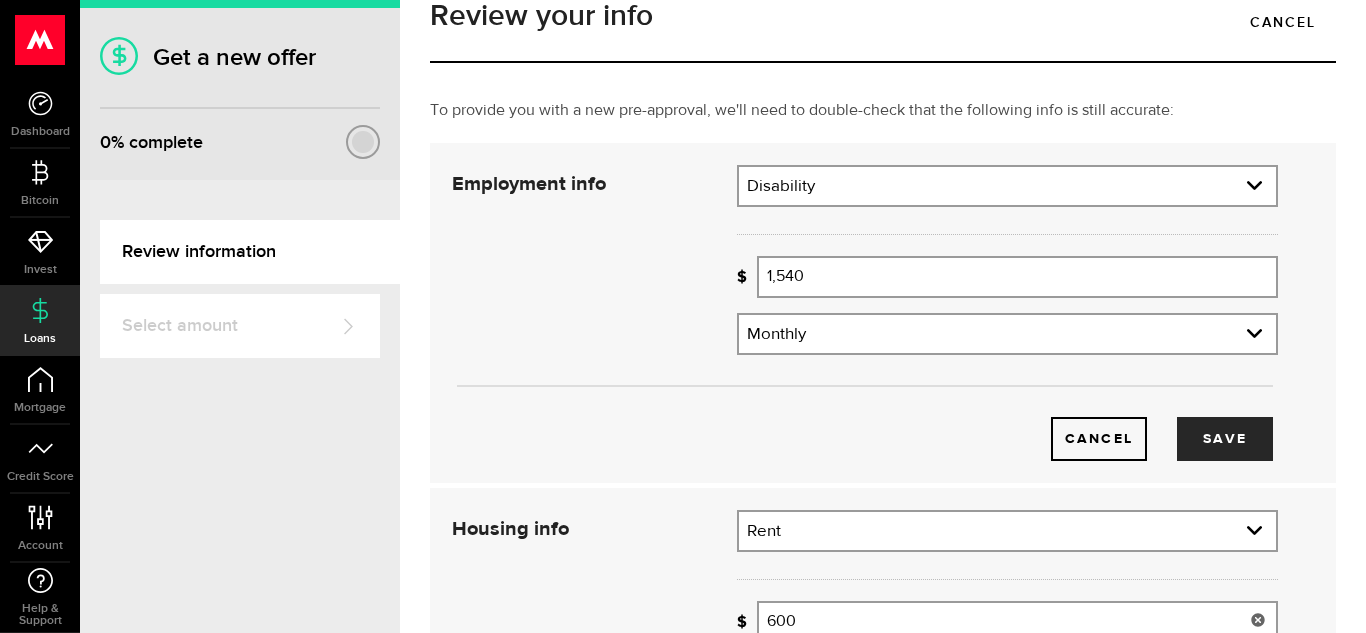 scroll, scrollTop: 44, scrollLeft: 0, axis: vertical 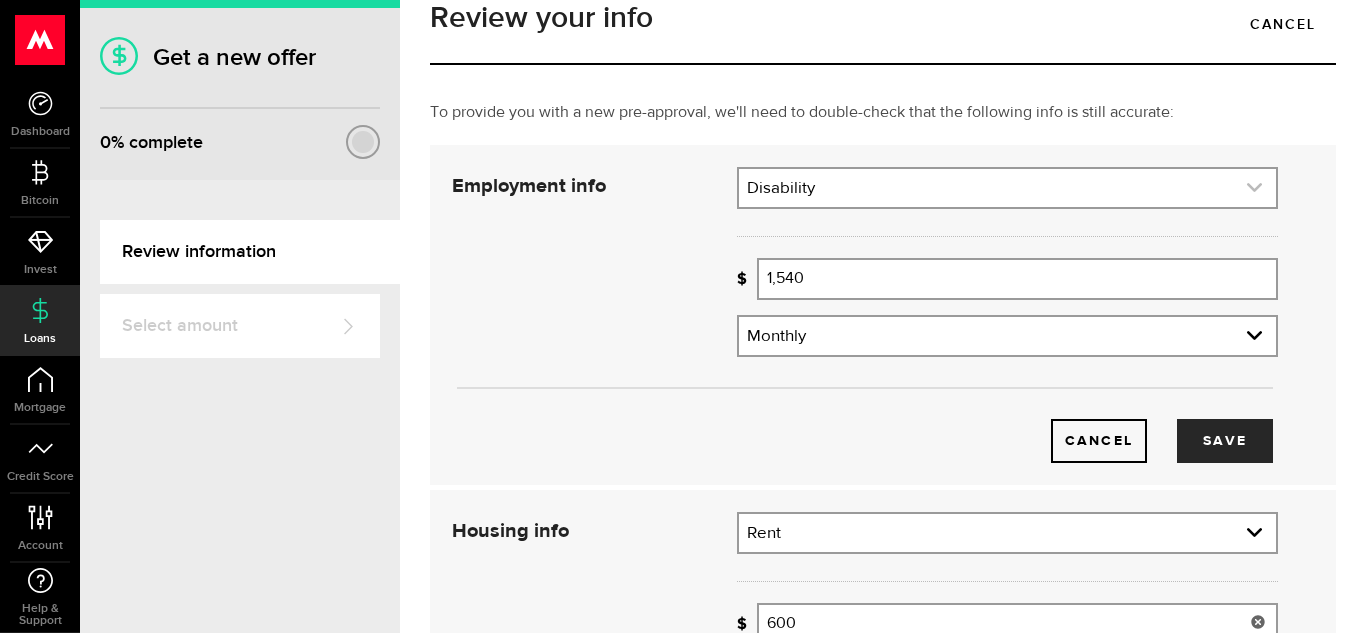 click at bounding box center (1007, 188) 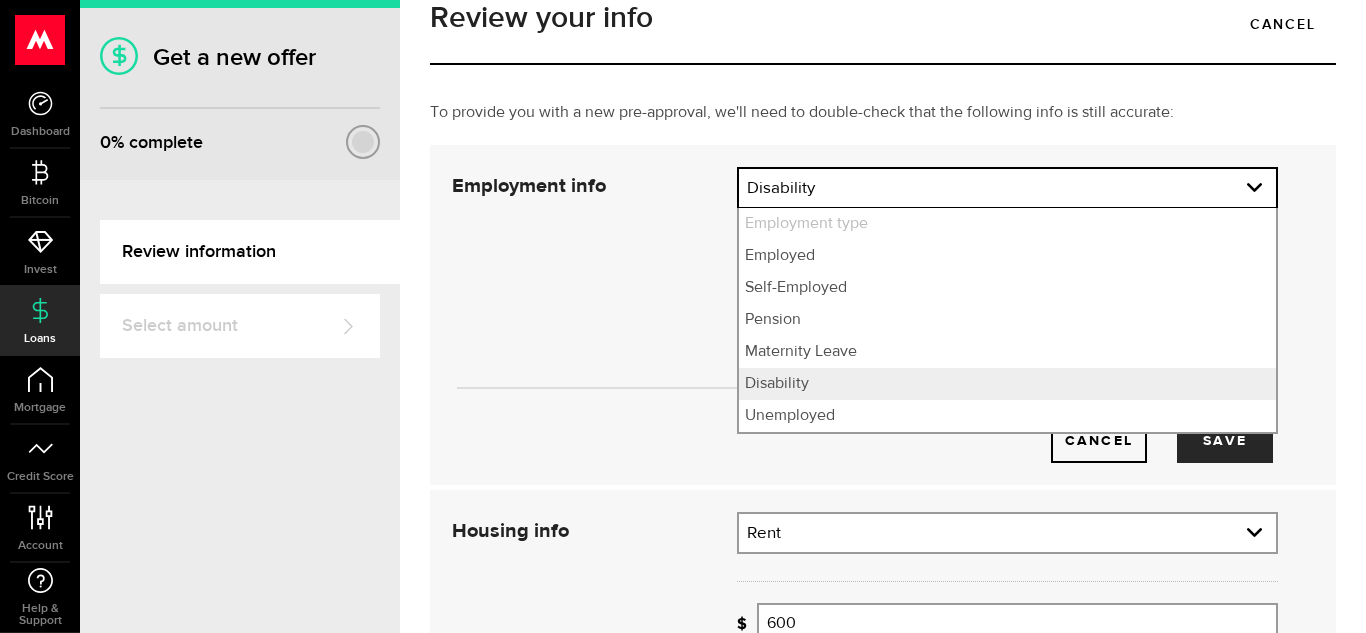 click on "Cancel Save" at bounding box center (865, 315) 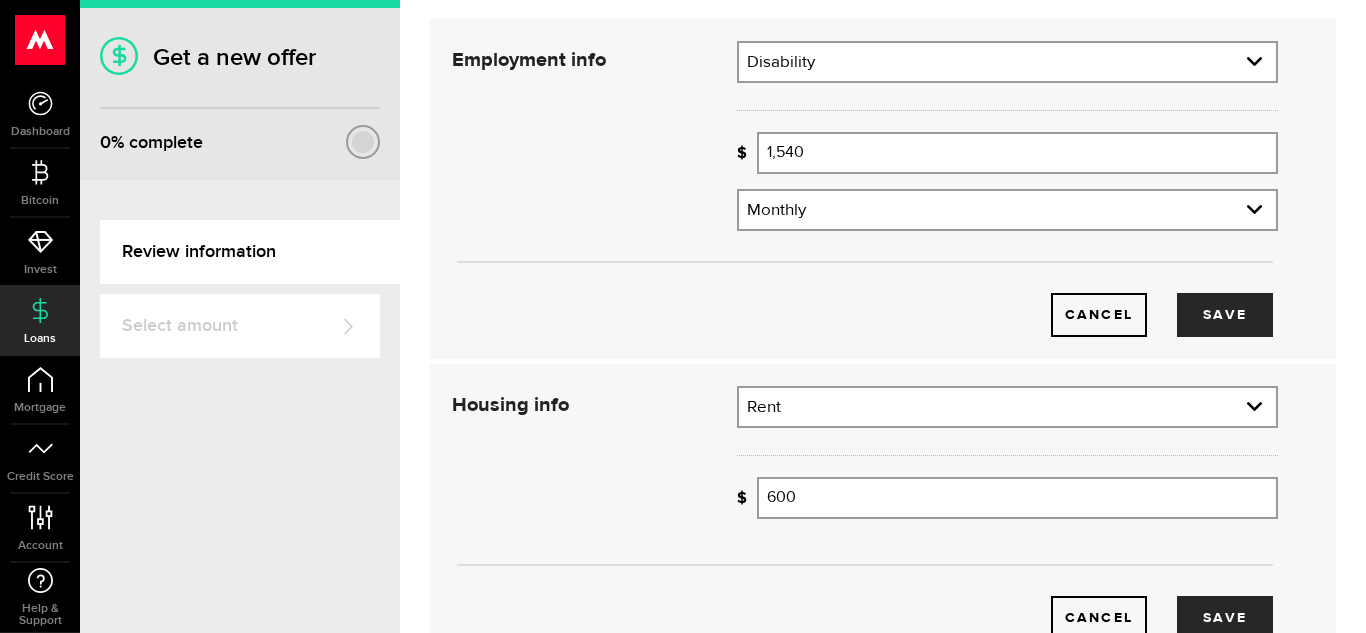 scroll, scrollTop: 419, scrollLeft: 0, axis: vertical 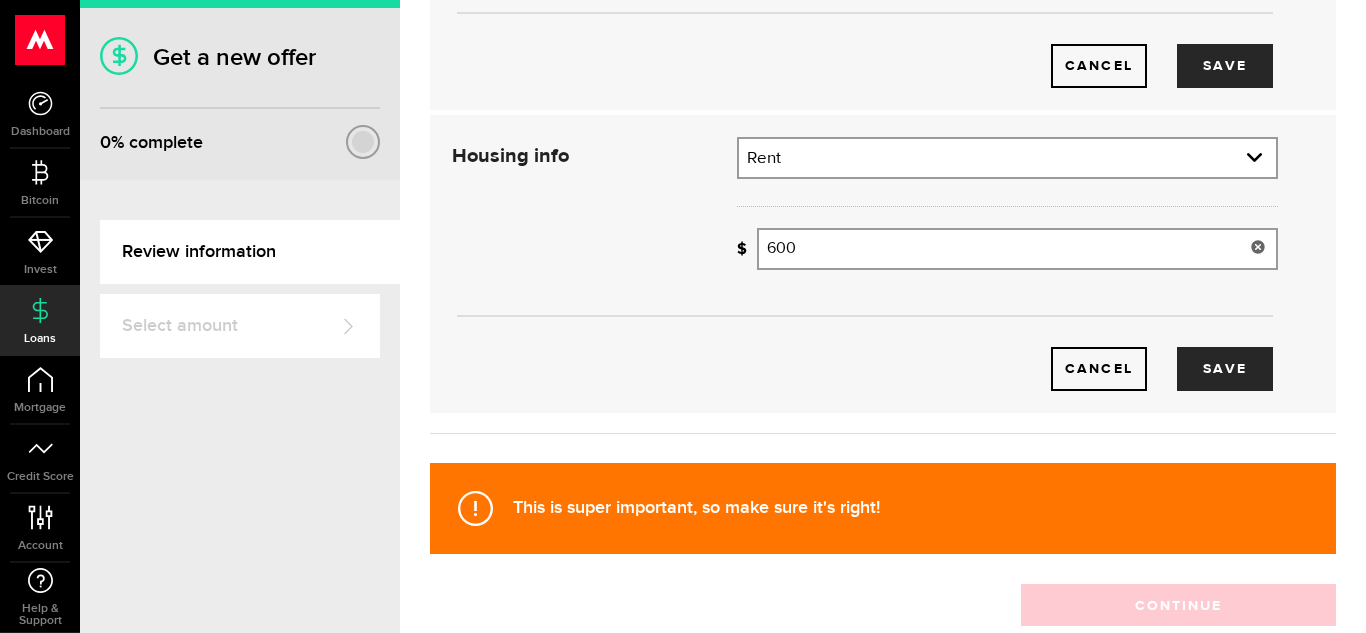 drag, startPoint x: 809, startPoint y: 244, endPoint x: 663, endPoint y: 223, distance: 147.50255 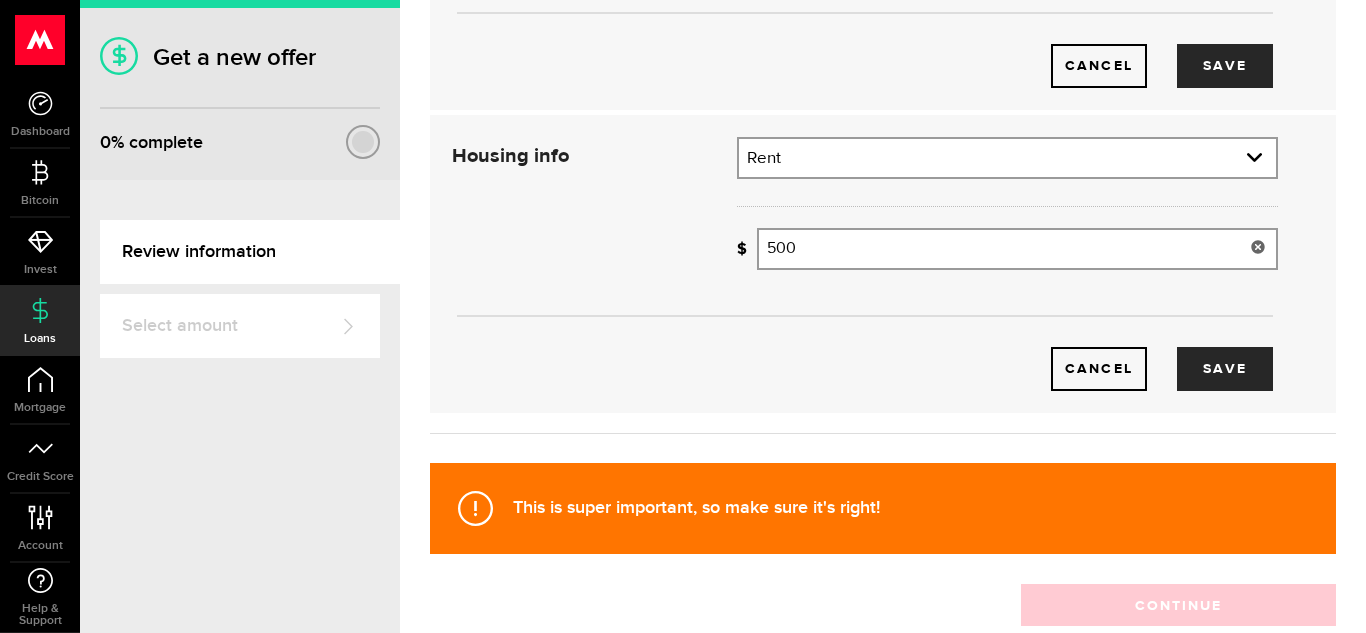 type on "500" 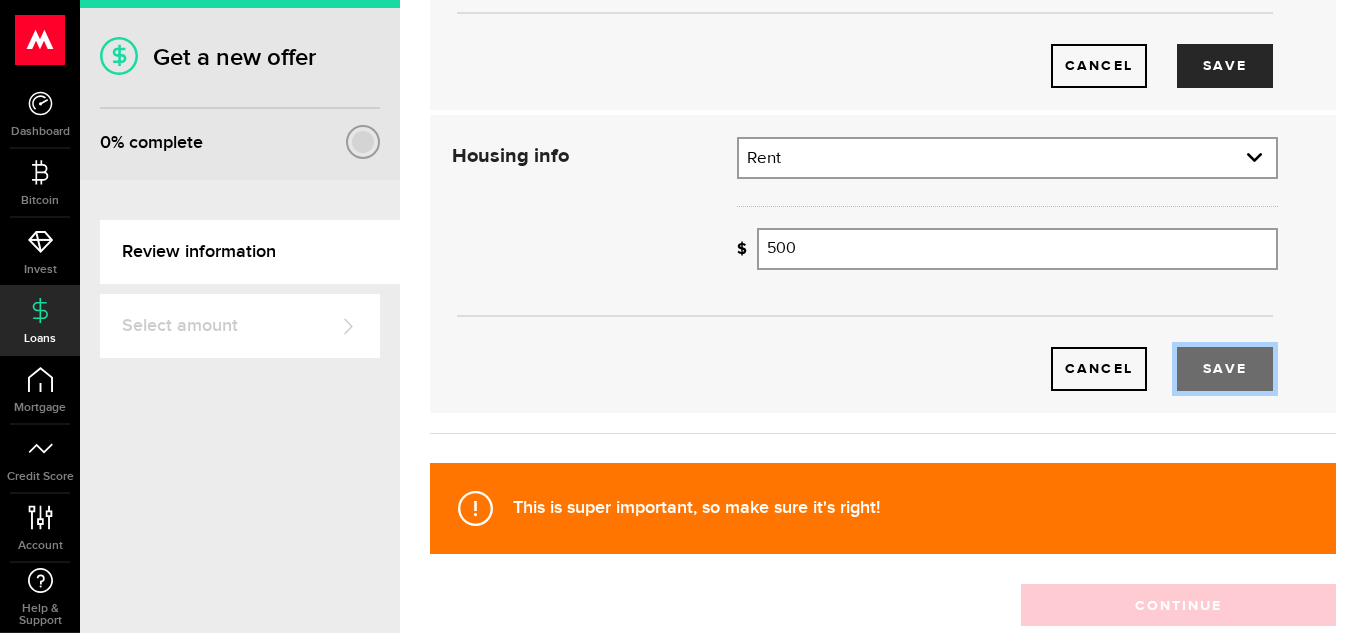click on "Save" at bounding box center [1225, 369] 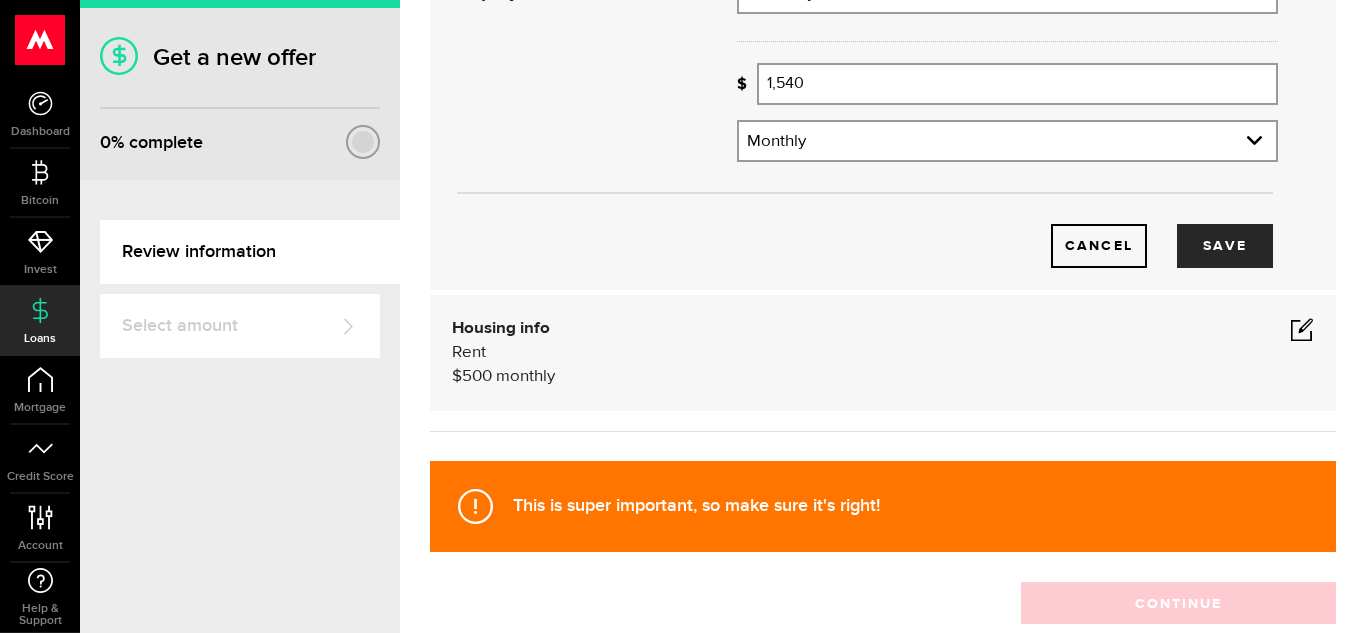 scroll, scrollTop: 238, scrollLeft: 0, axis: vertical 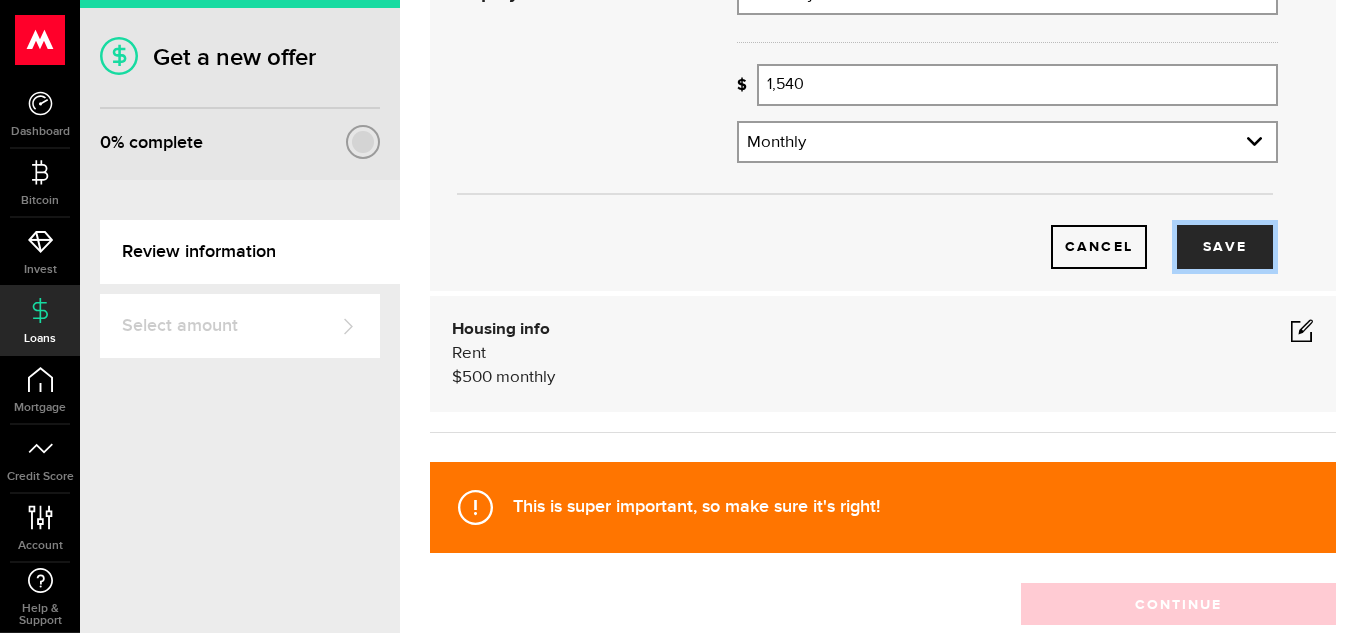 drag, startPoint x: 1216, startPoint y: 245, endPoint x: 1057, endPoint y: 329, distance: 179.82492 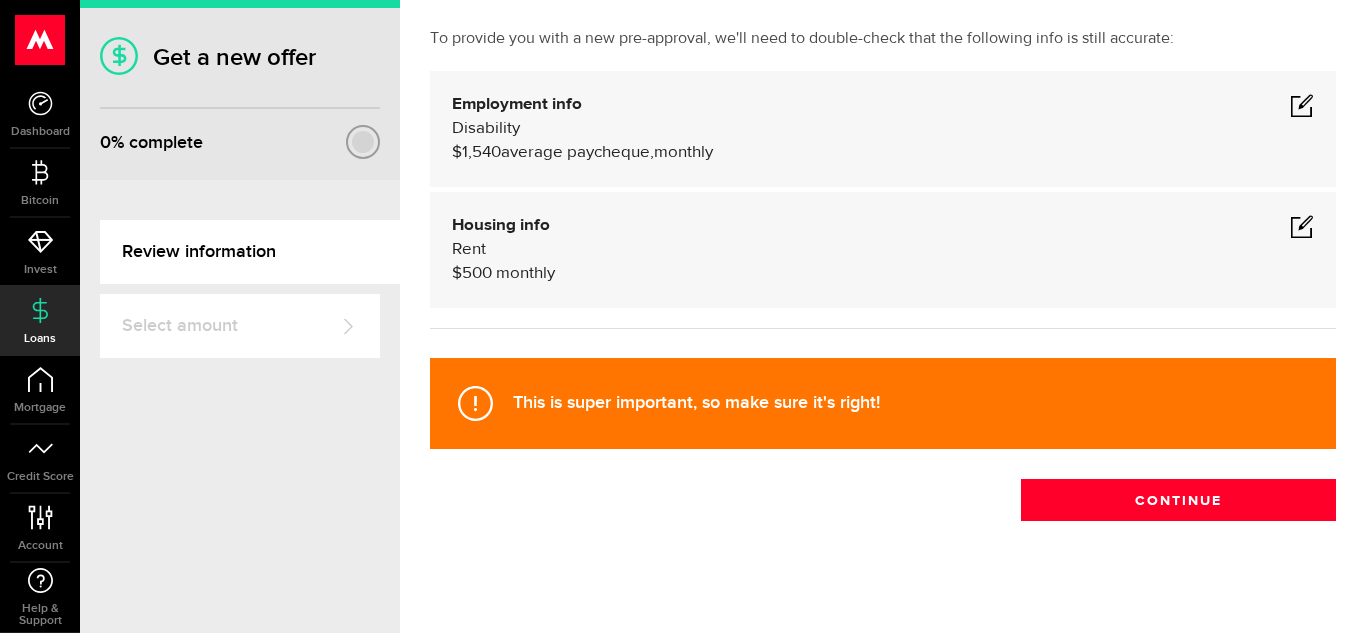 scroll, scrollTop: 128, scrollLeft: 0, axis: vertical 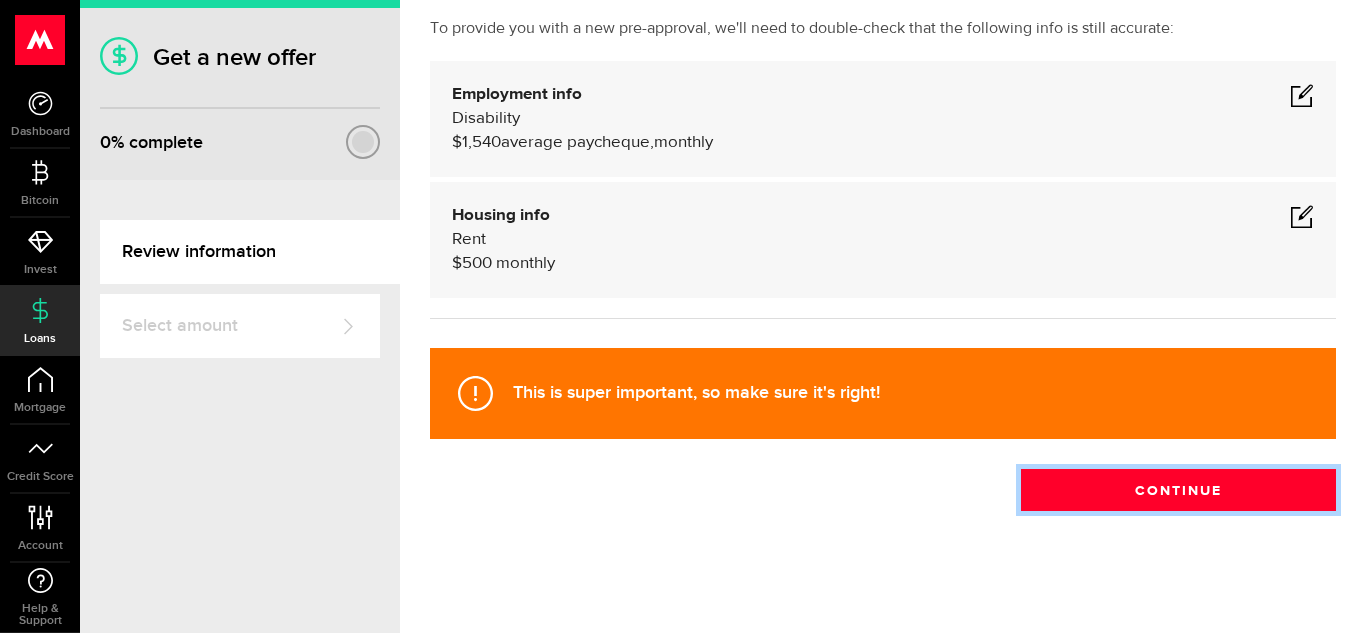 click on "Continue" at bounding box center [1178, 490] 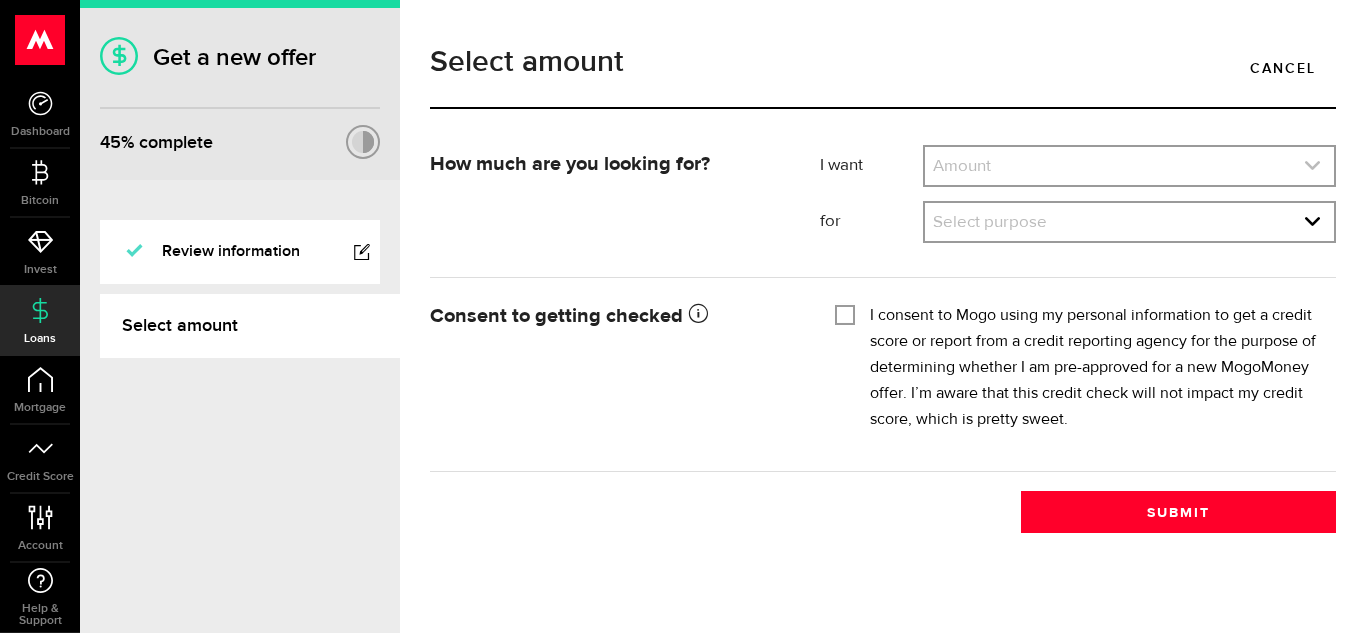 click at bounding box center (1129, 166) 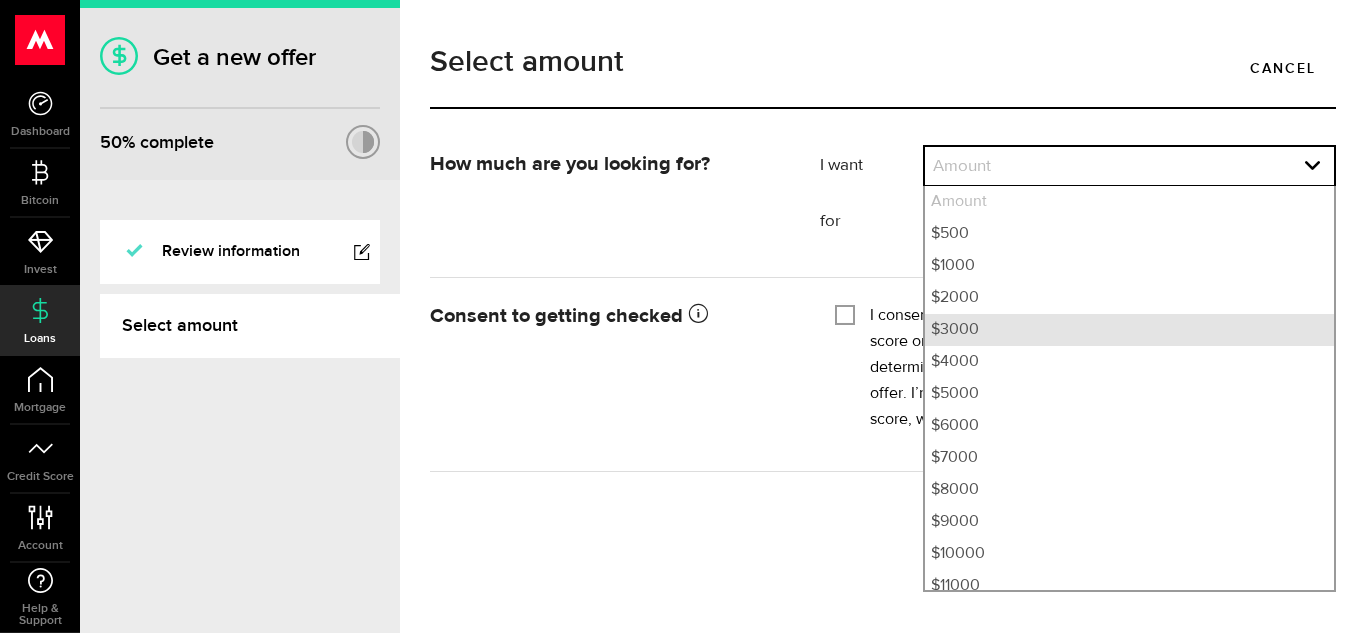 click on "$3000" at bounding box center [1129, 330] 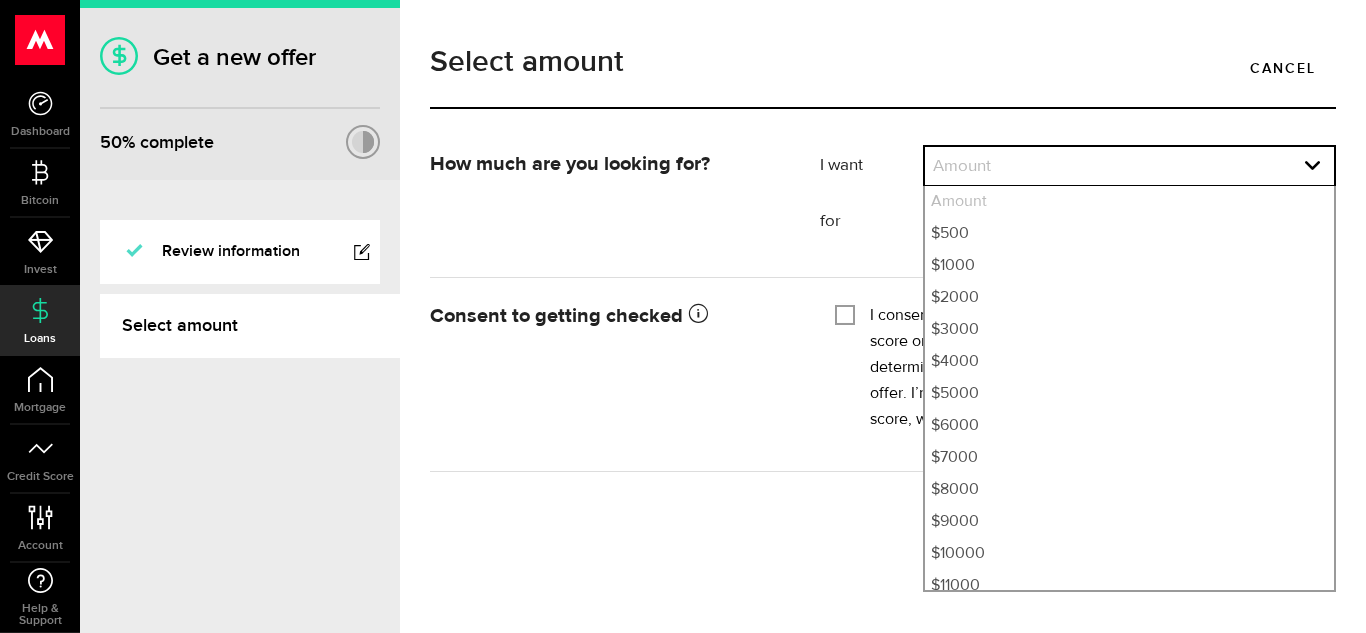 select on "3000" 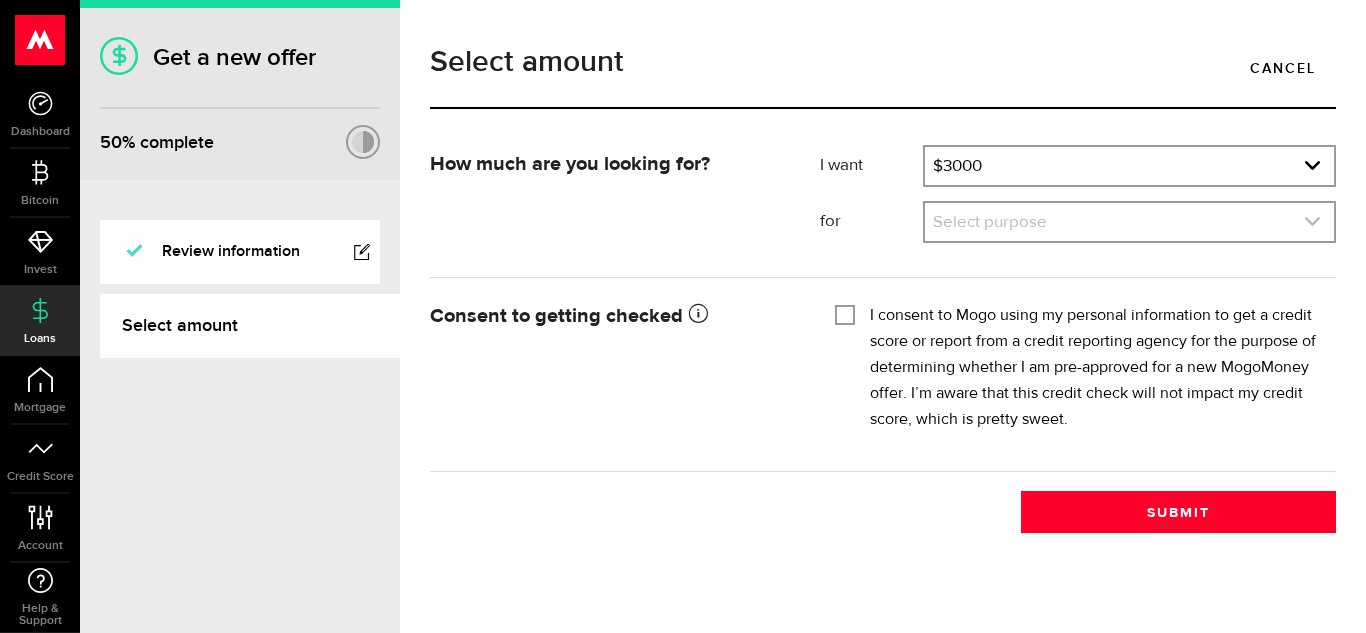 click at bounding box center [1129, 222] 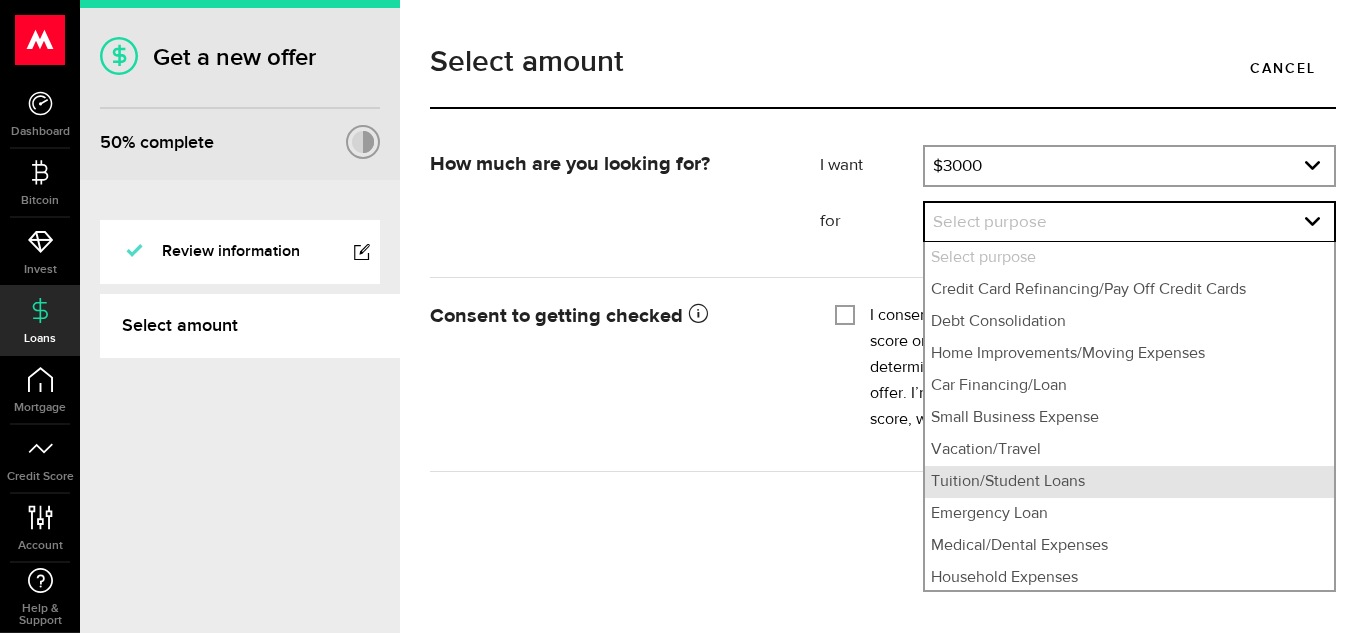 click on "Tuition/Student Loans" at bounding box center (1129, 482) 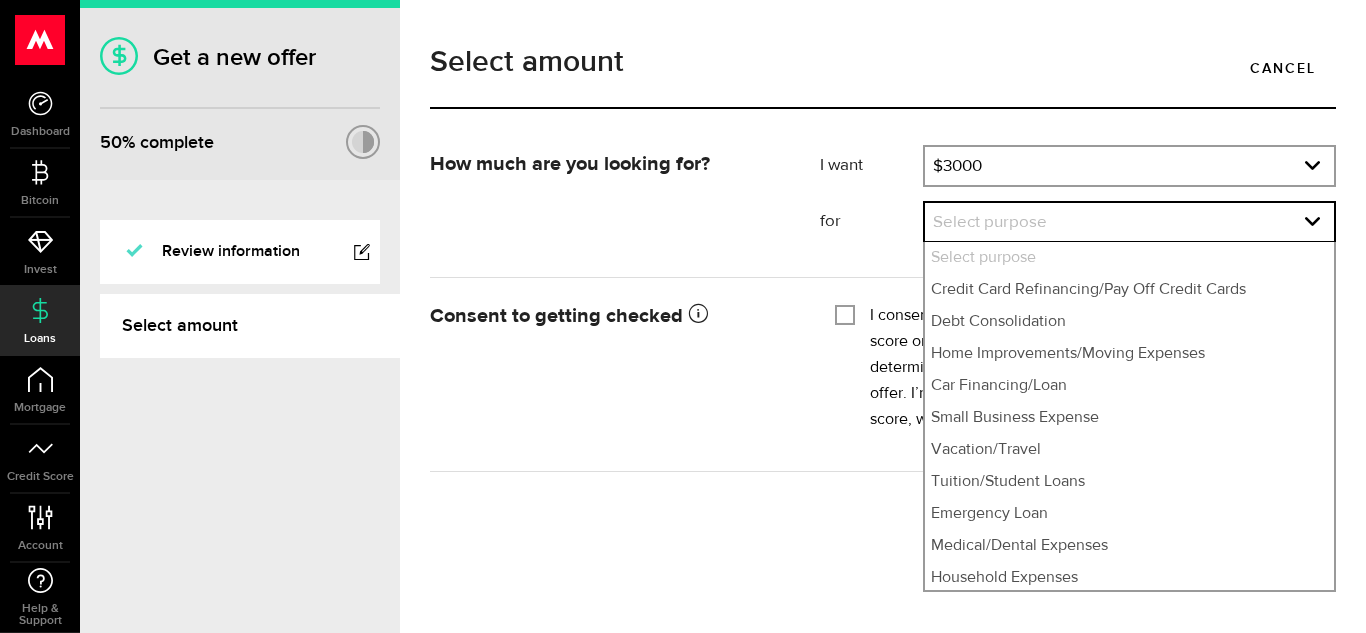 select on "Tuition/Student Loans" 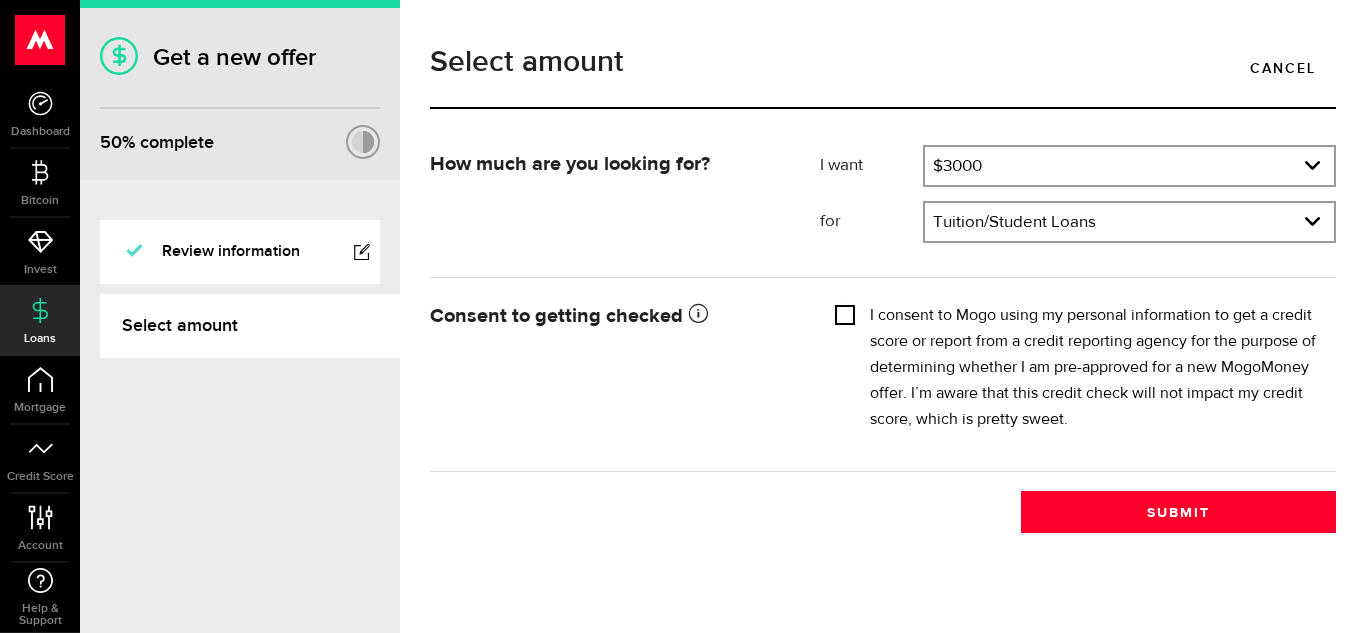 drag, startPoint x: 842, startPoint y: 313, endPoint x: 880, endPoint y: 348, distance: 51.662365 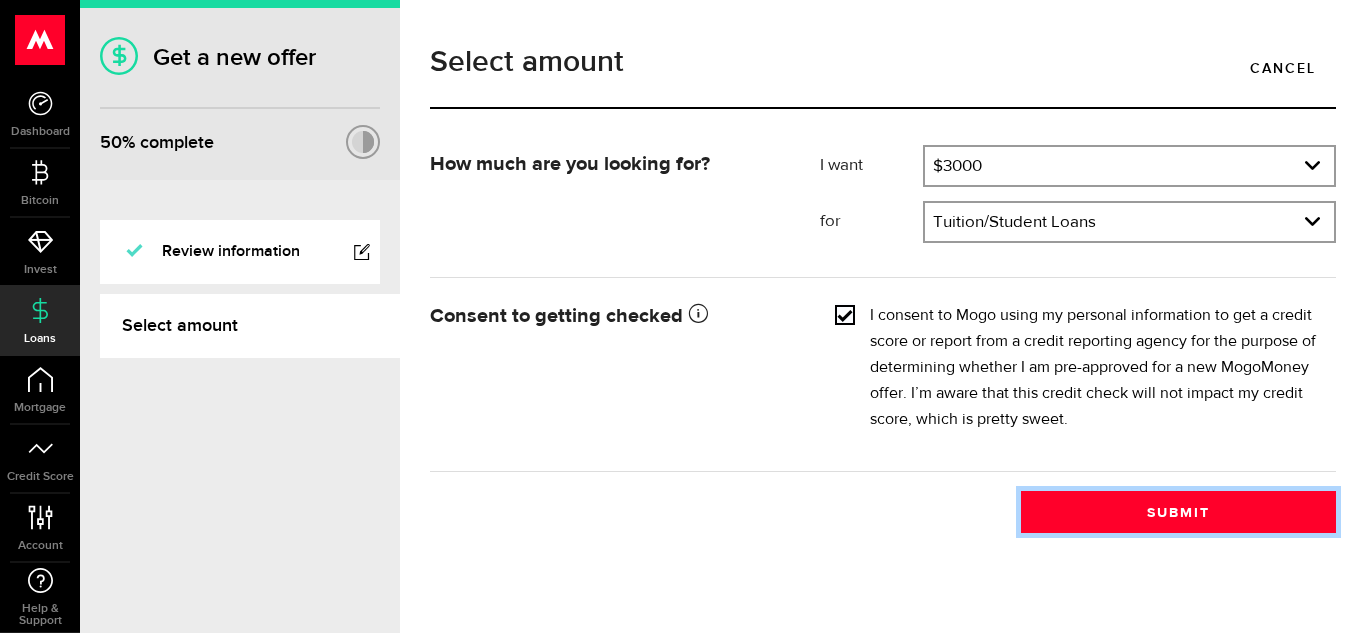 click on "Submit" at bounding box center [1178, 512] 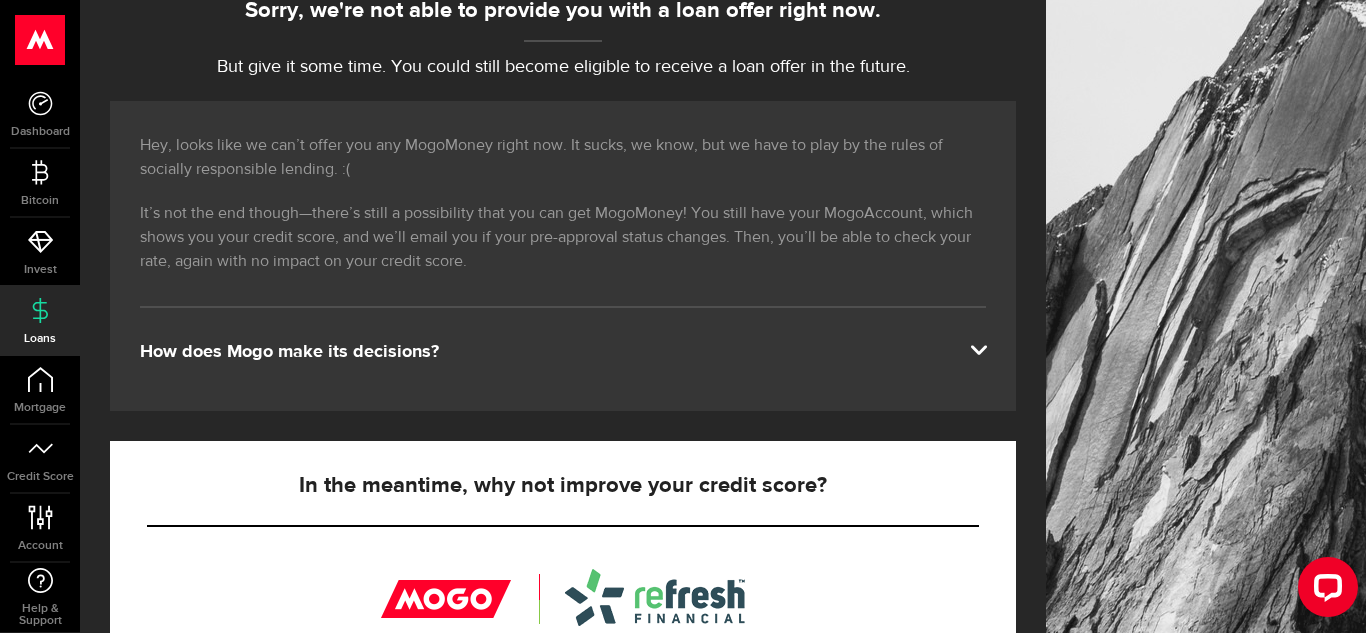 scroll, scrollTop: 283, scrollLeft: 0, axis: vertical 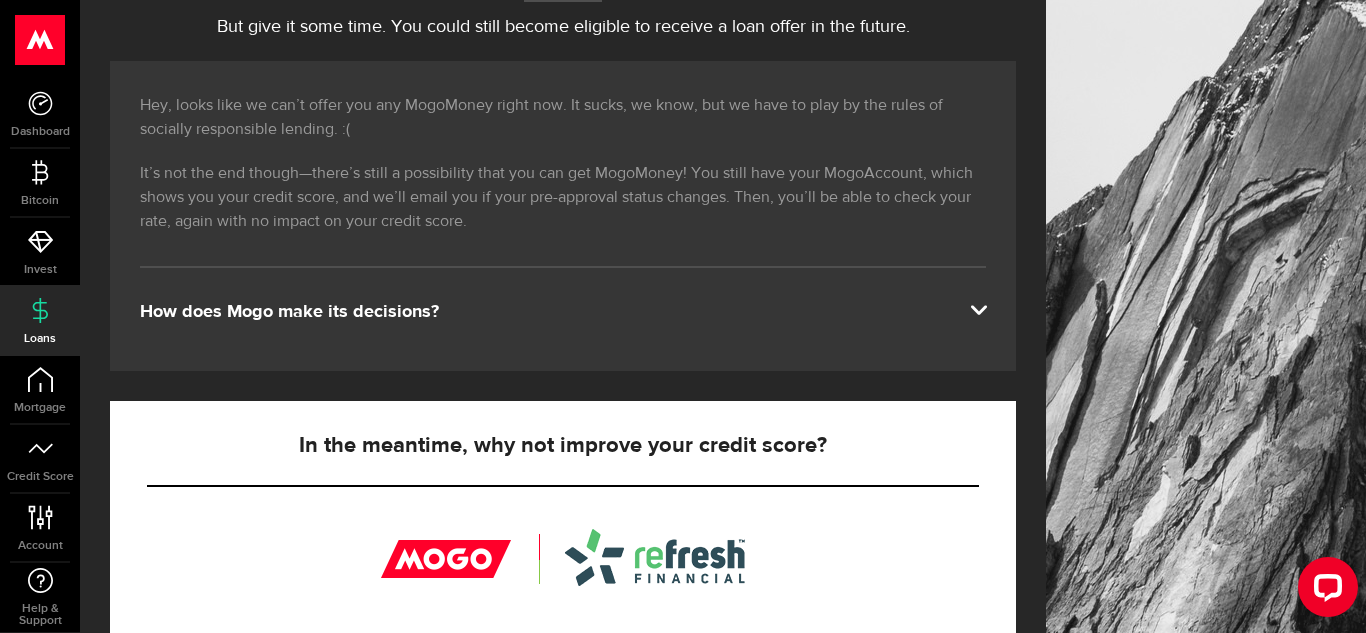 click at bounding box center (978, 308) 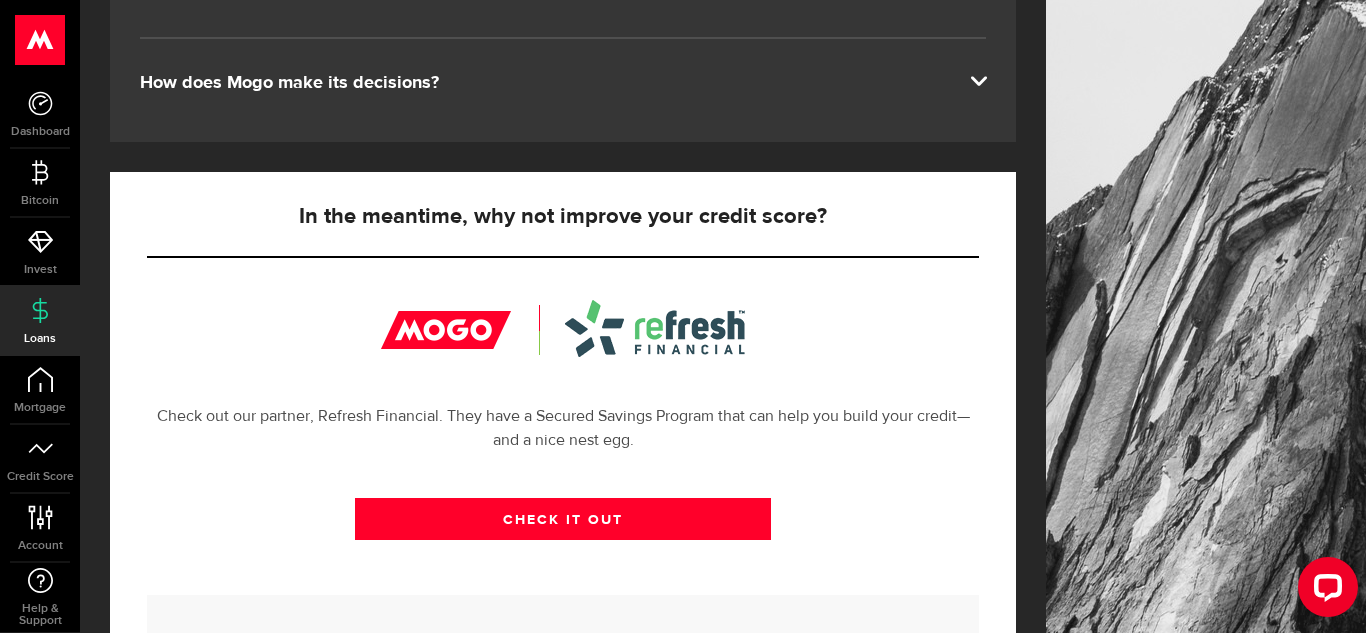 scroll, scrollTop: 511, scrollLeft: 0, axis: vertical 